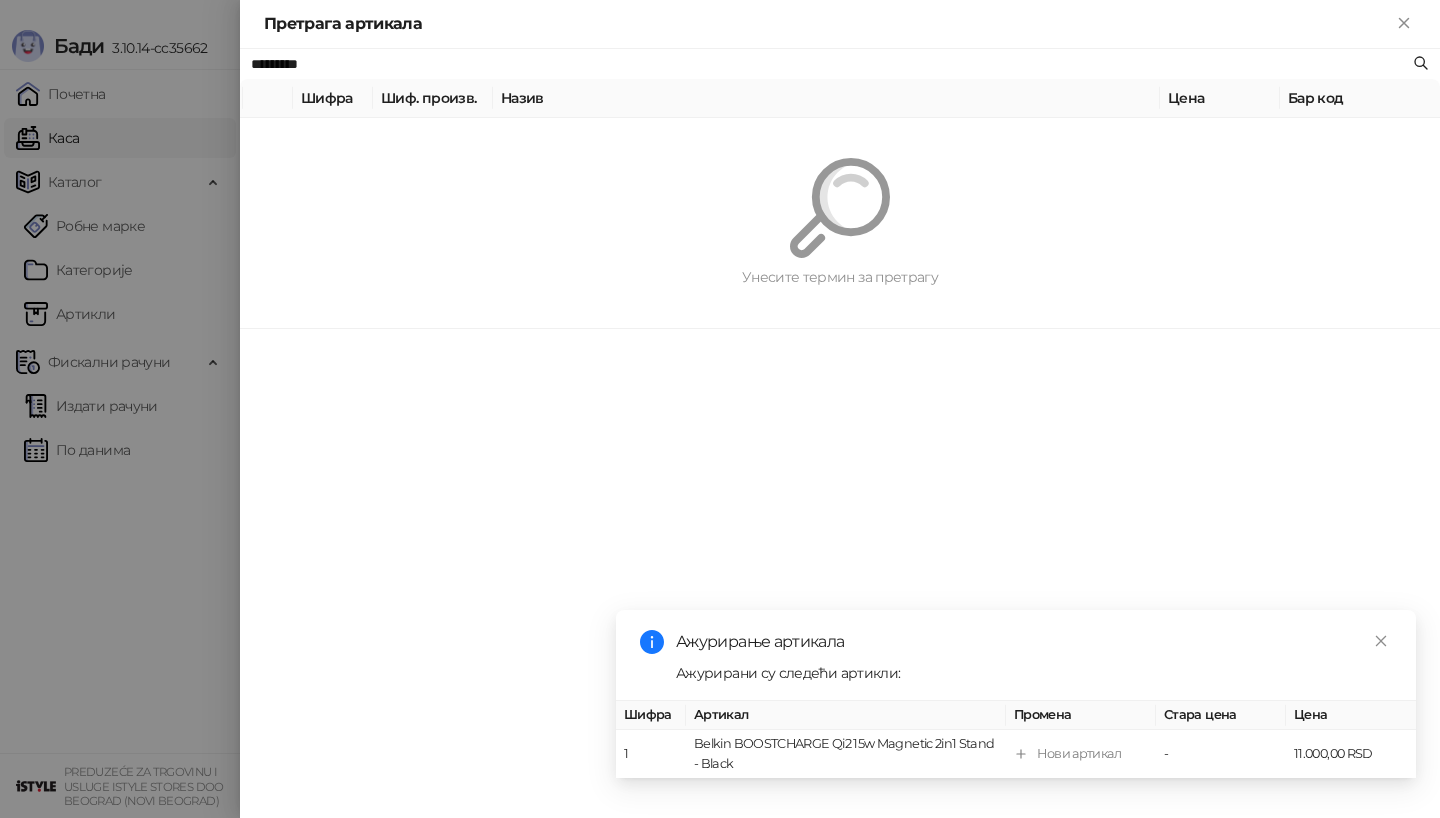 scroll, scrollTop: 0, scrollLeft: 0, axis: both 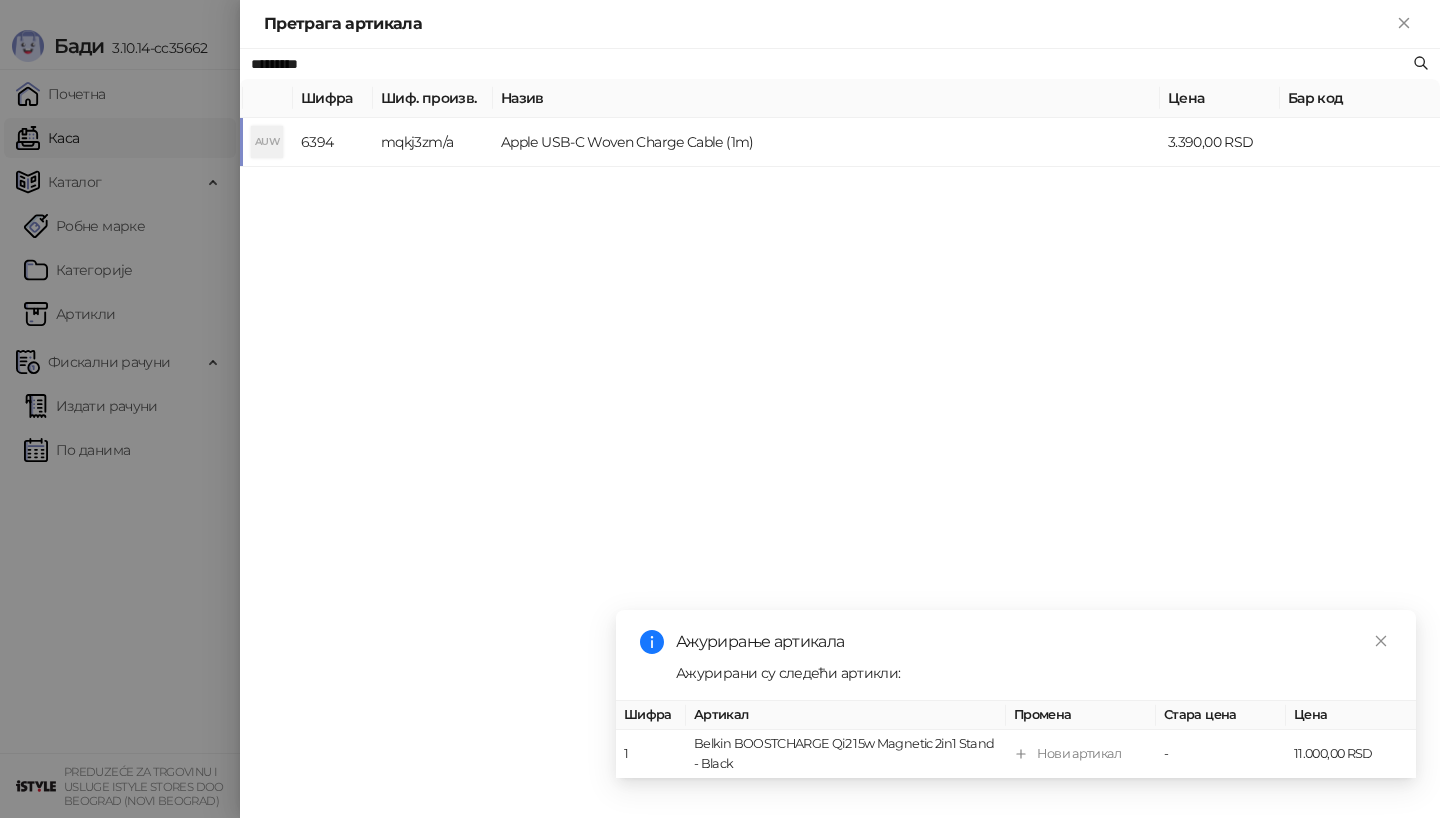 type on "*********" 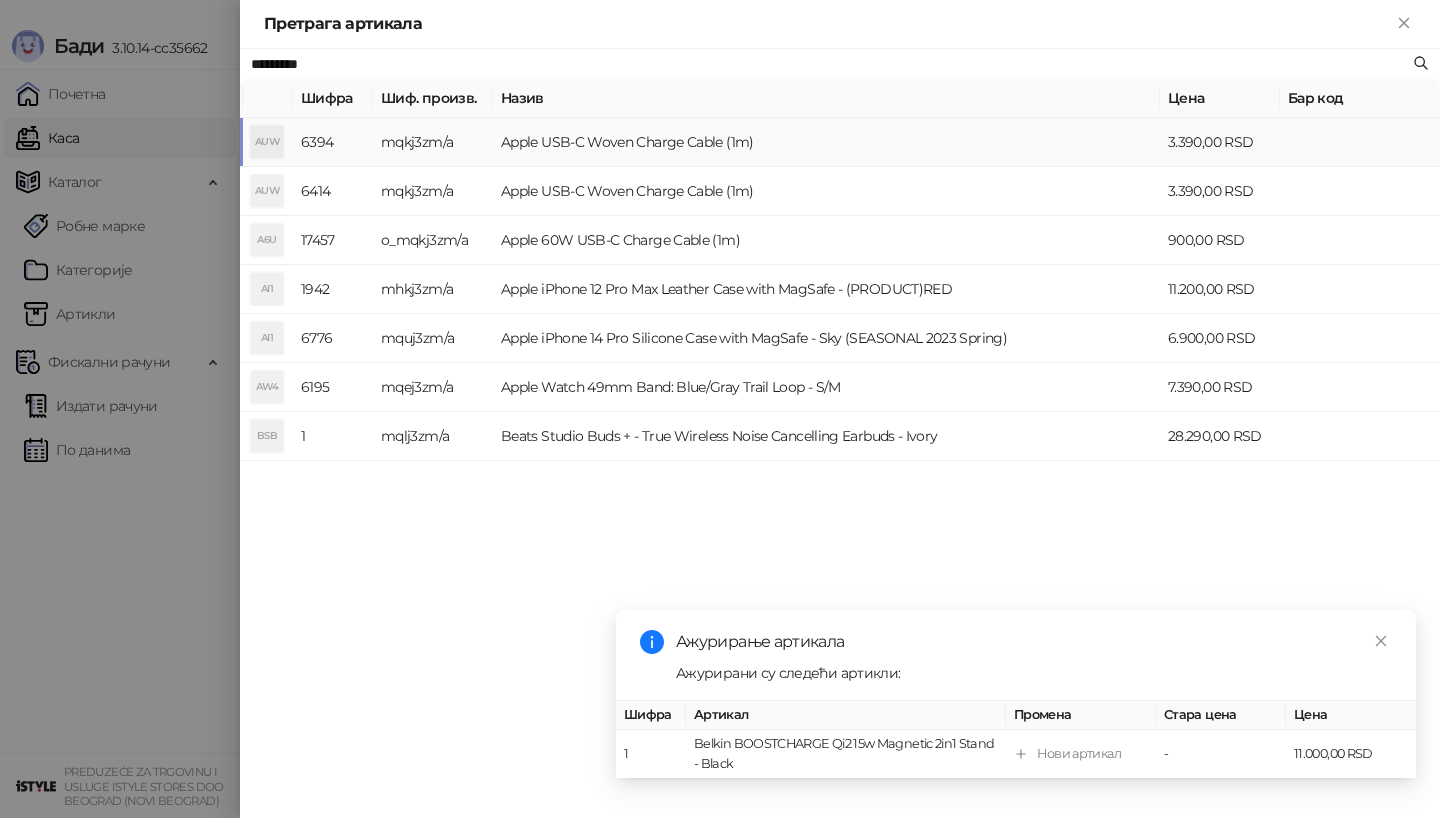 click on "mqkj3zm/a" at bounding box center [433, 142] 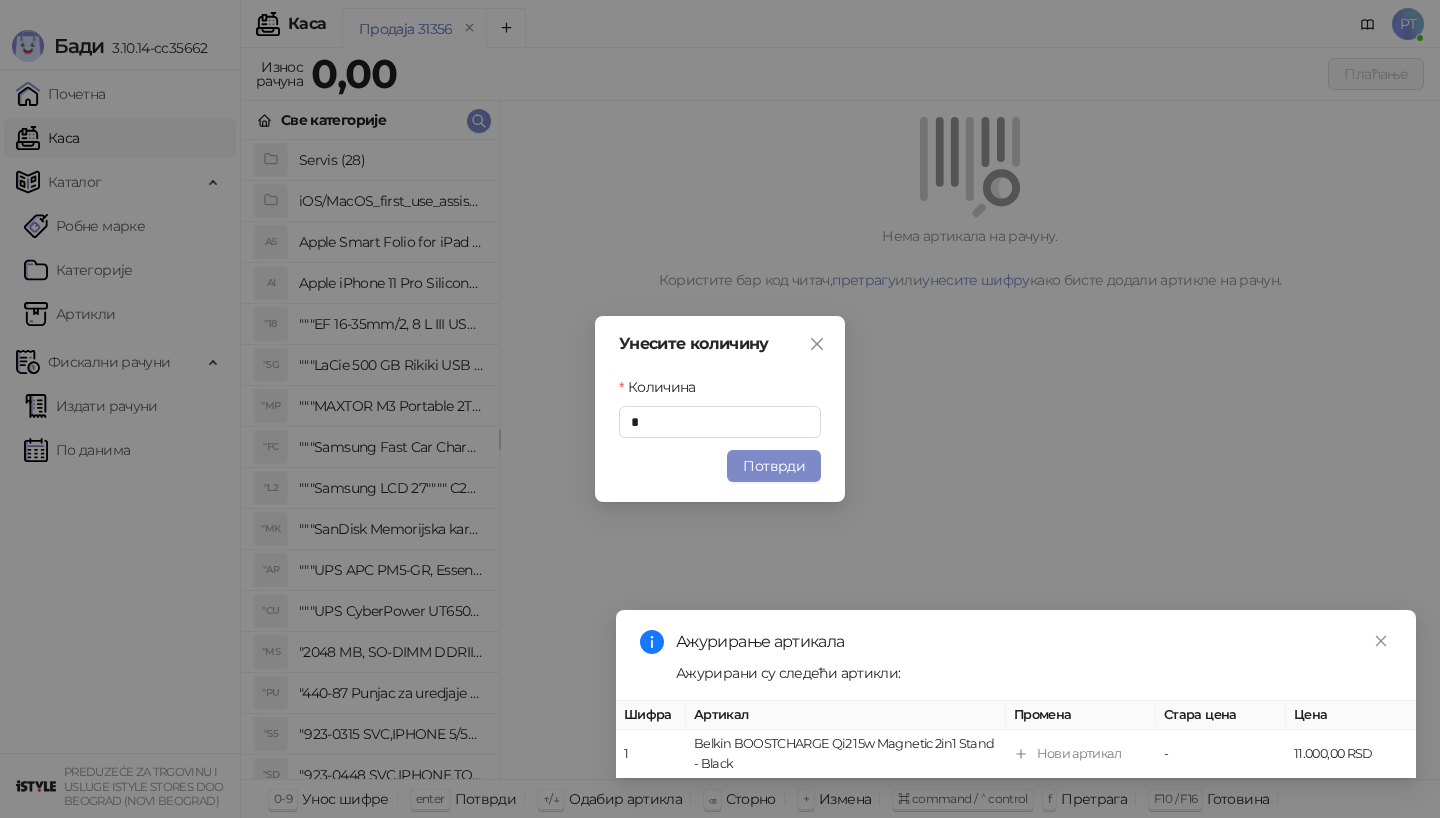 click on "Потврди" at bounding box center (774, 466) 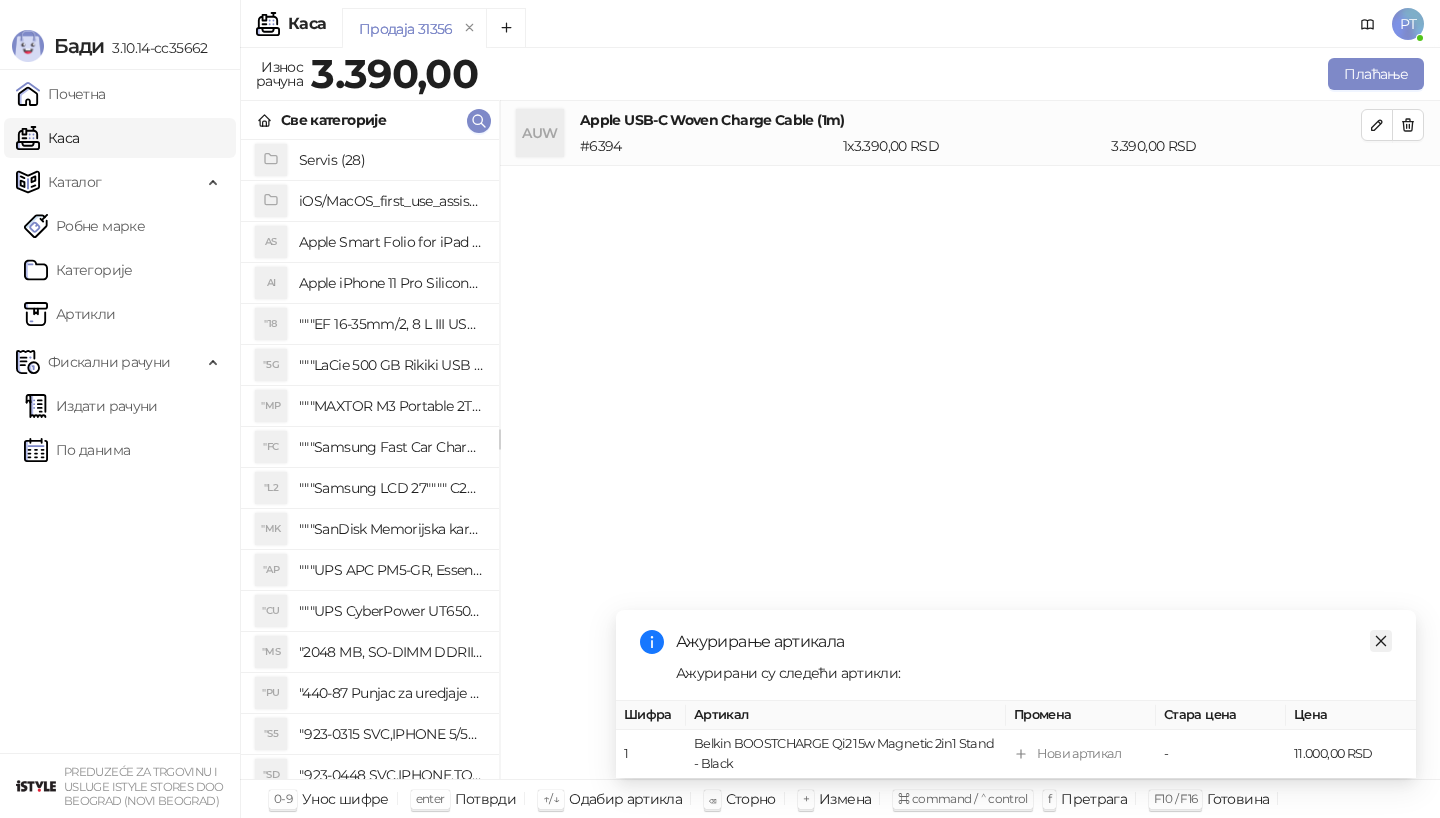 click 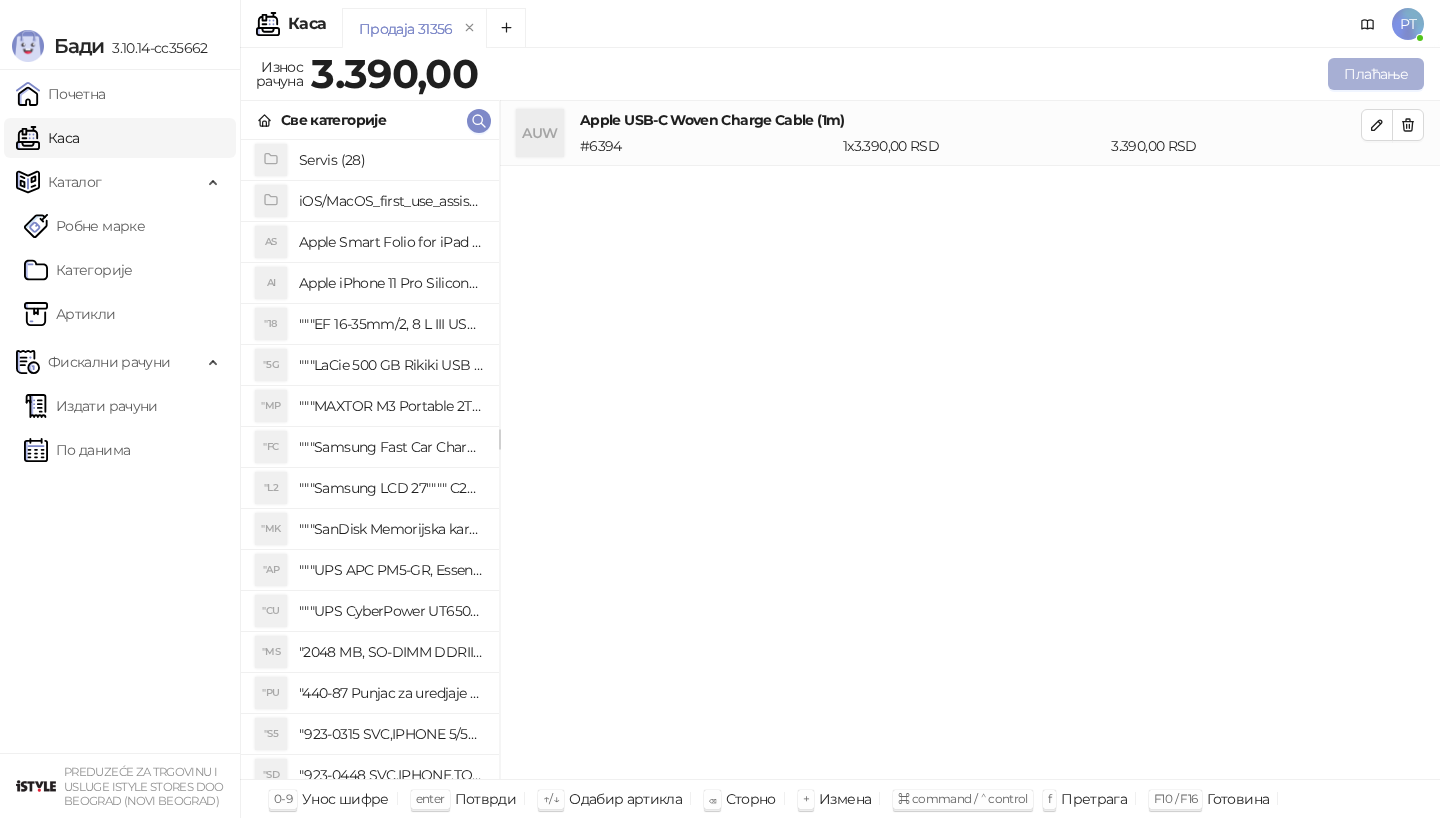 click on "Плаћање" at bounding box center (1376, 74) 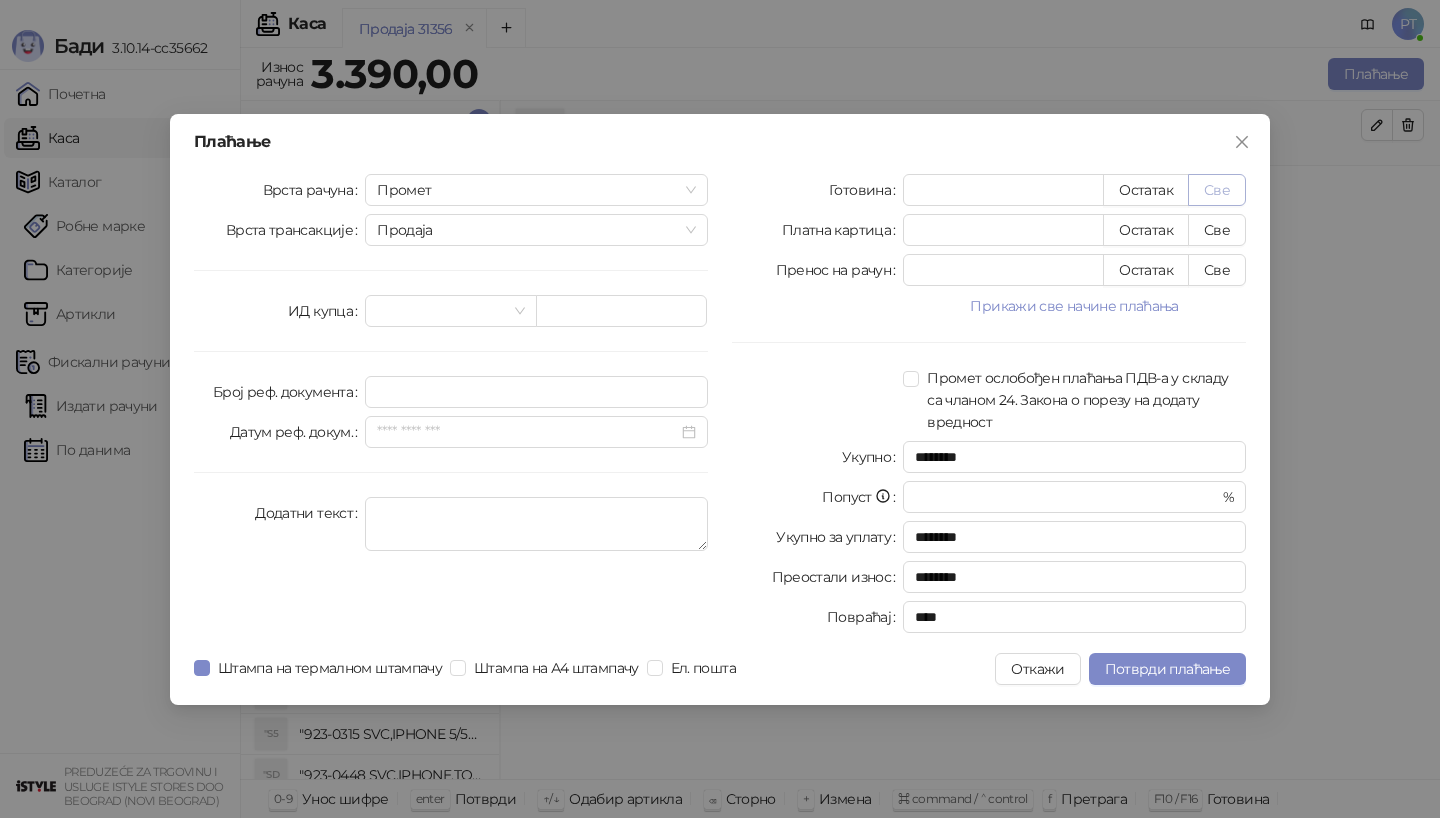 click on "Све" at bounding box center (1217, 190) 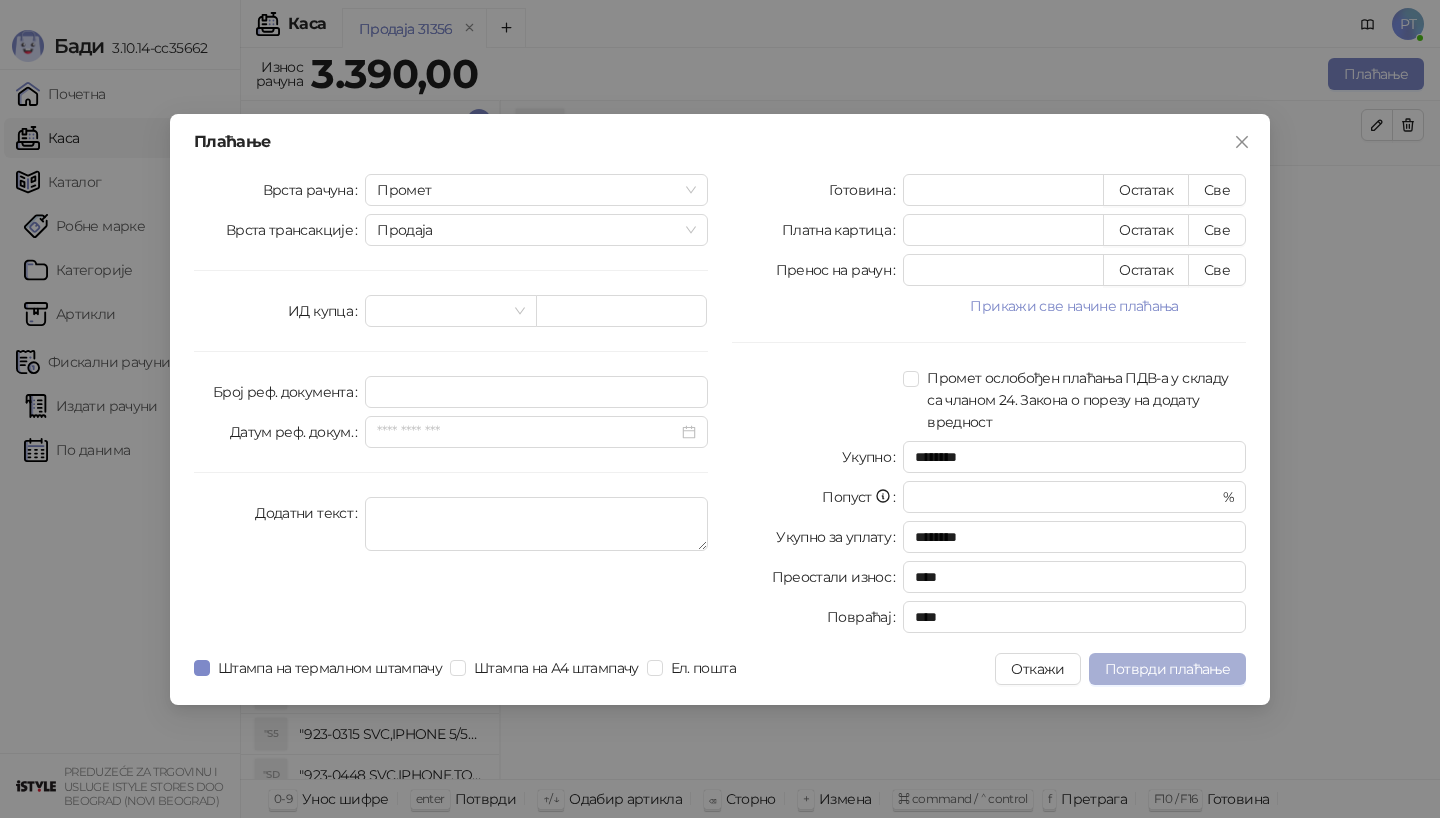 click on "Потврди плаћање" at bounding box center (1167, 669) 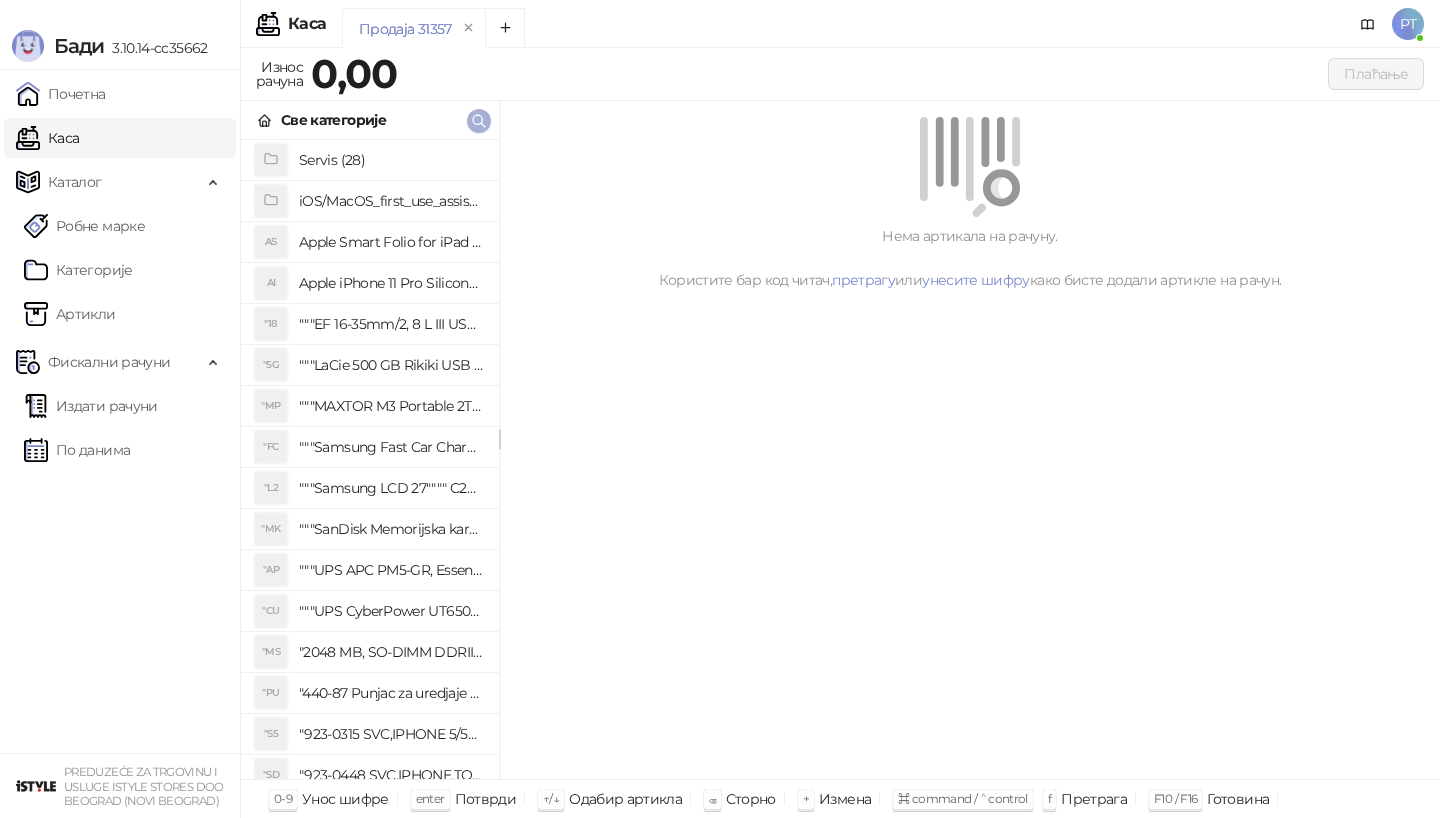click 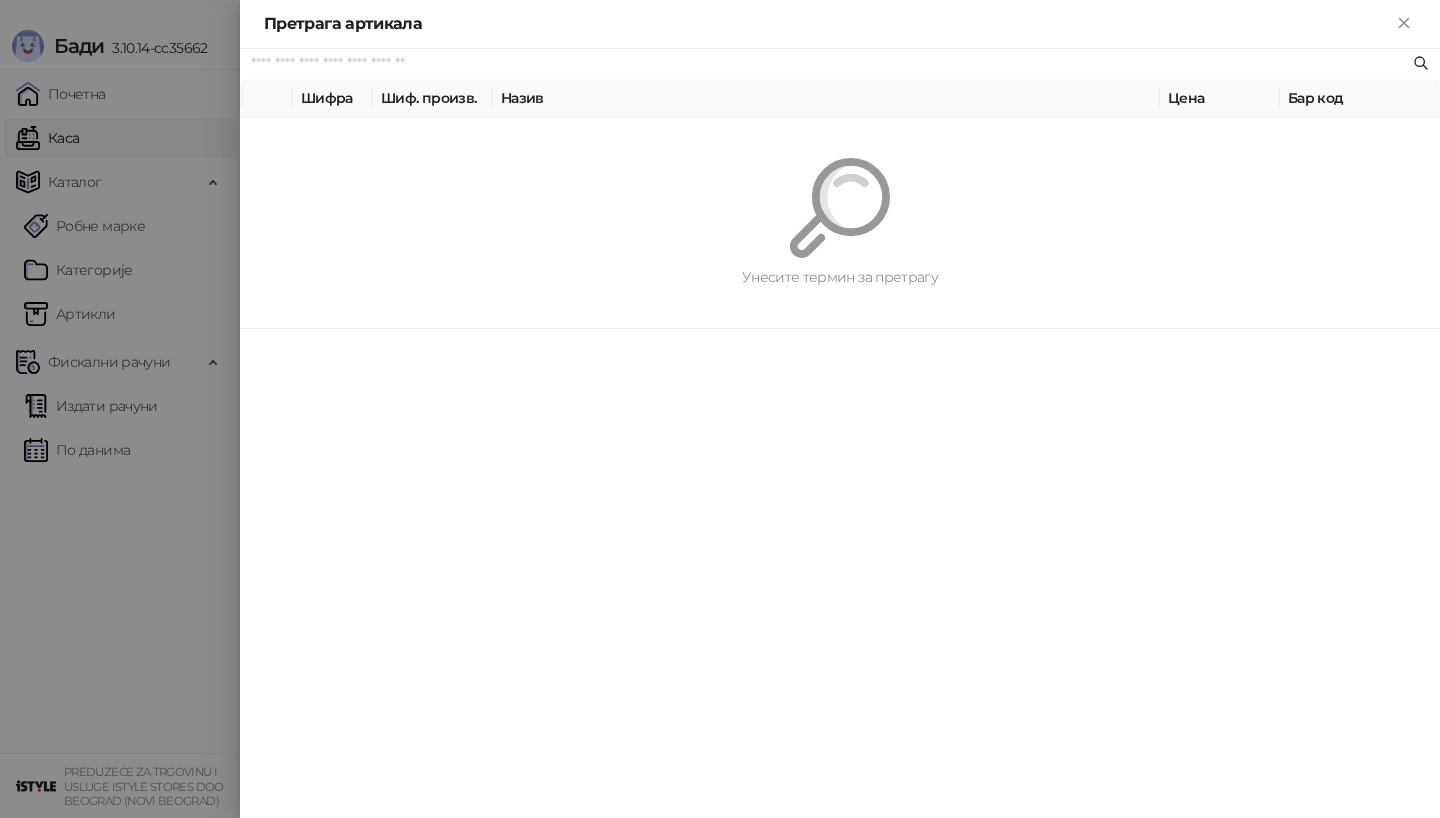 paste on "*********" 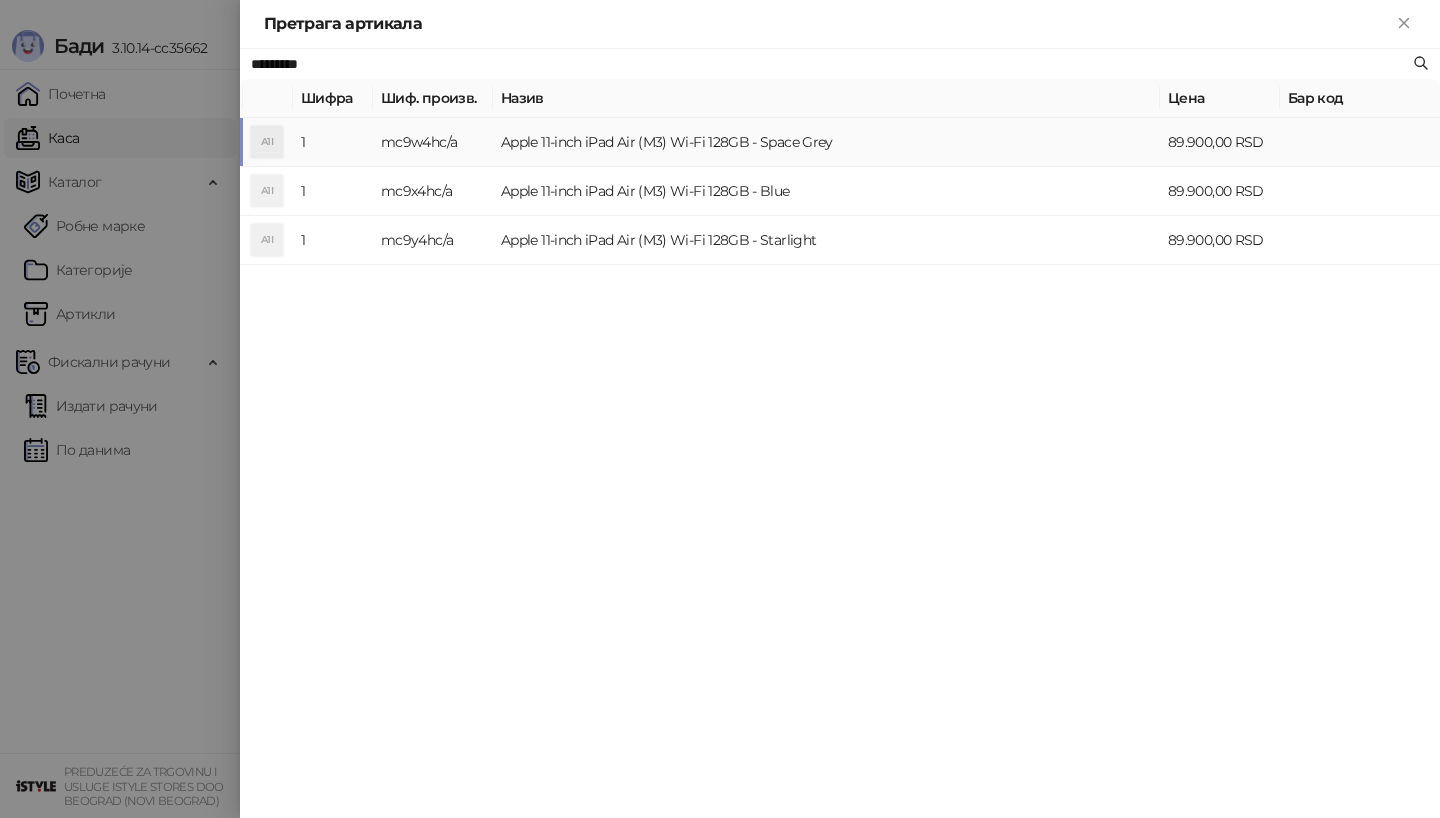 type on "*********" 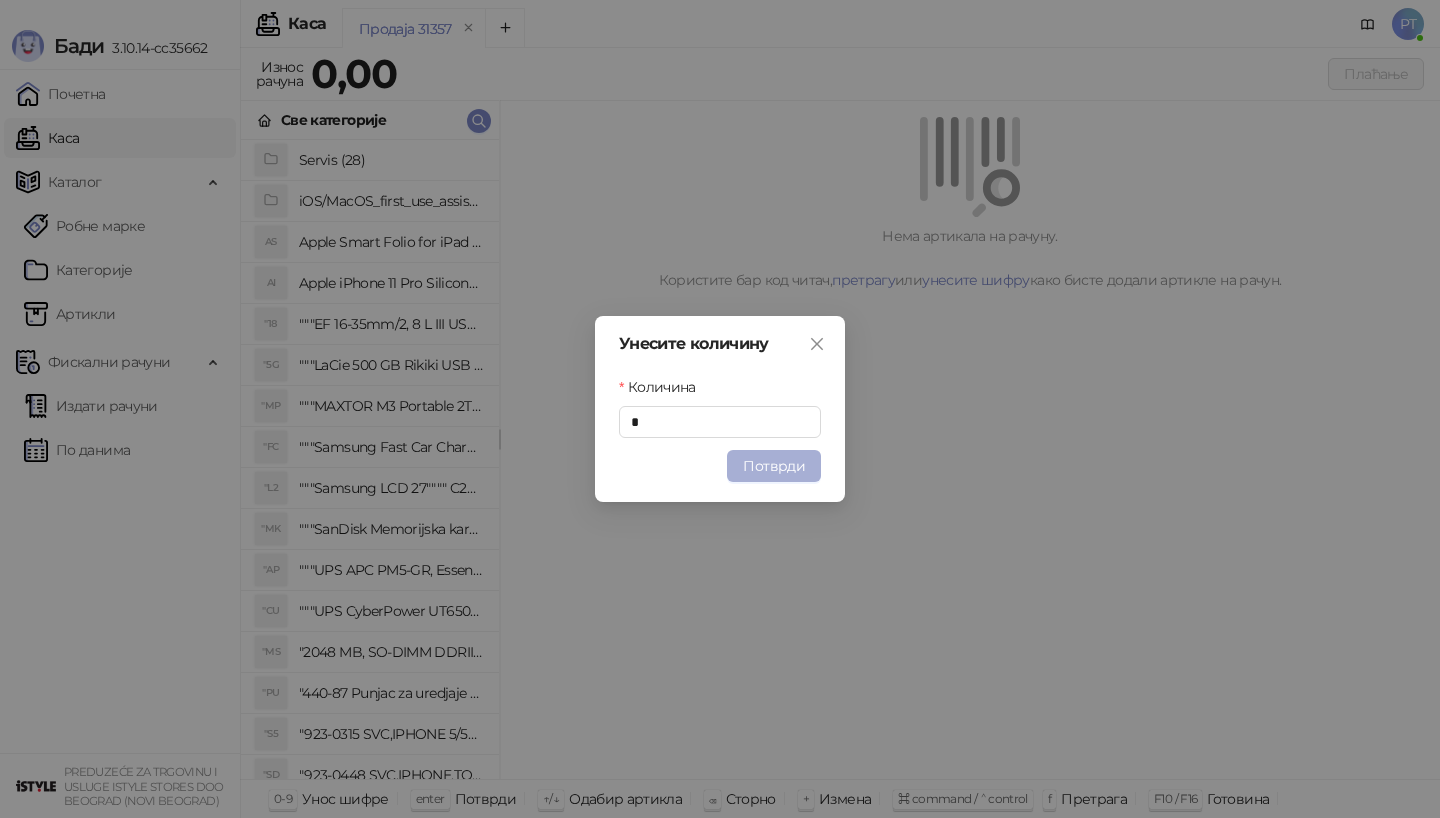 click on "Потврди" at bounding box center (774, 466) 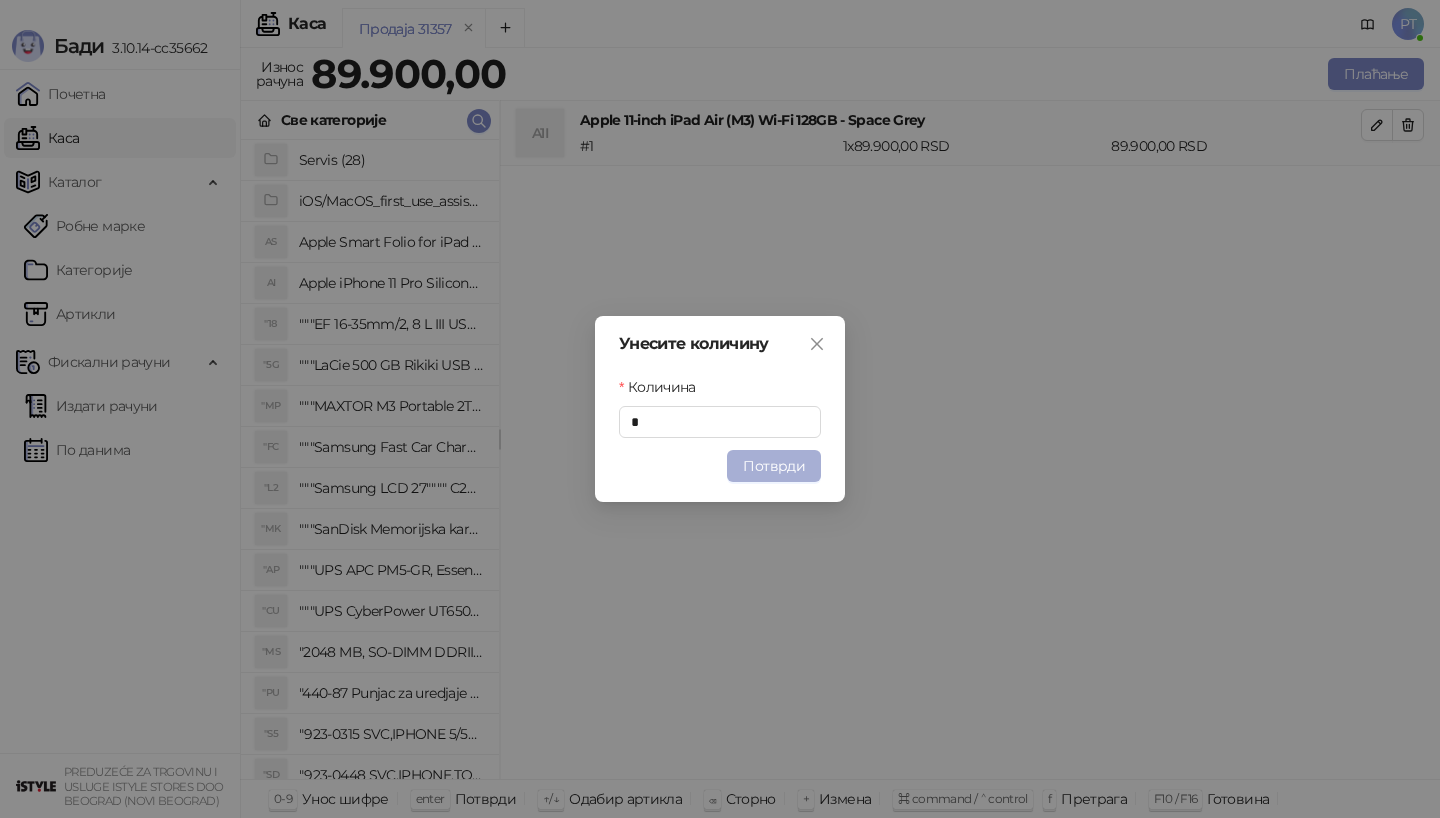 type 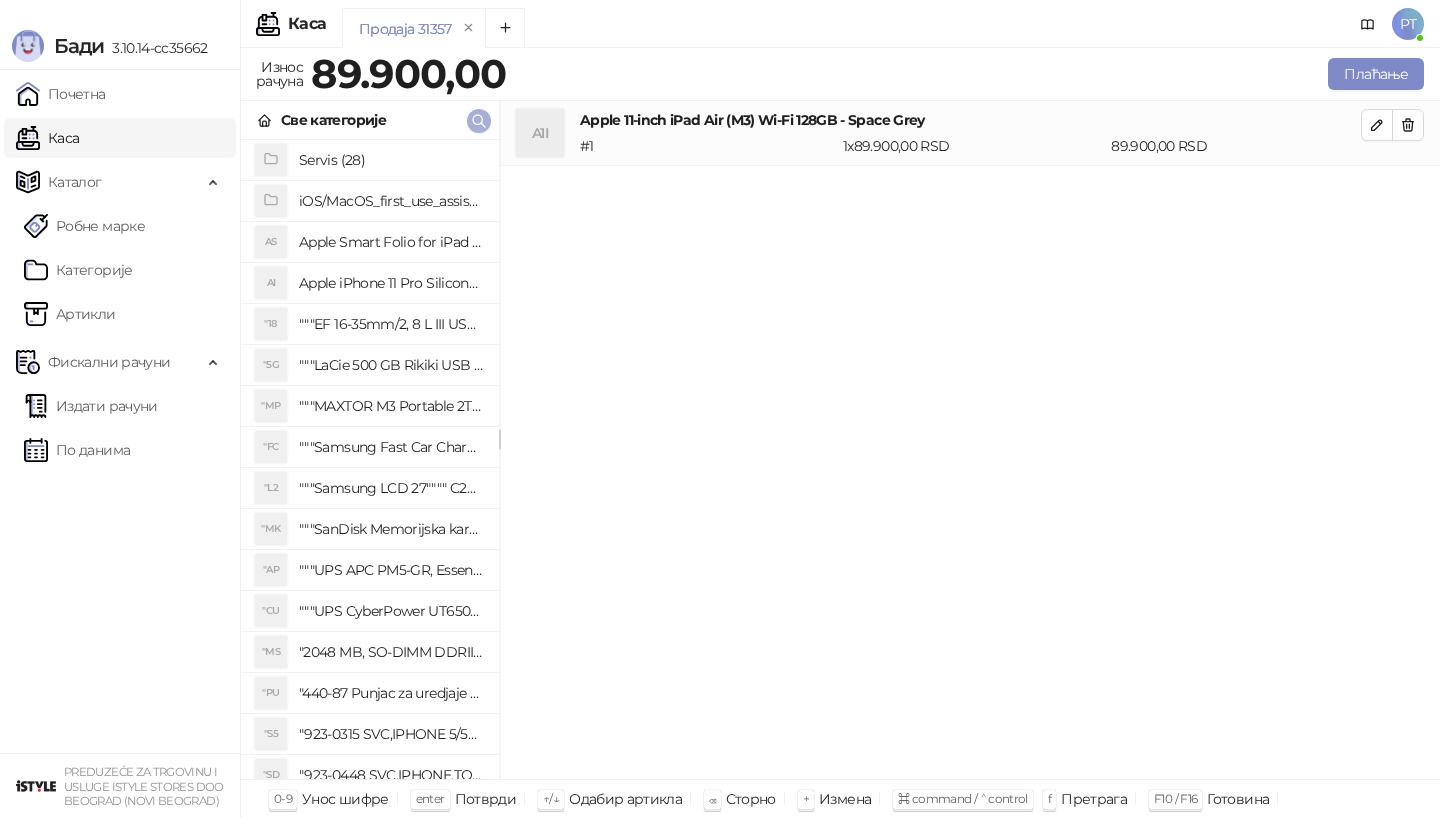 click 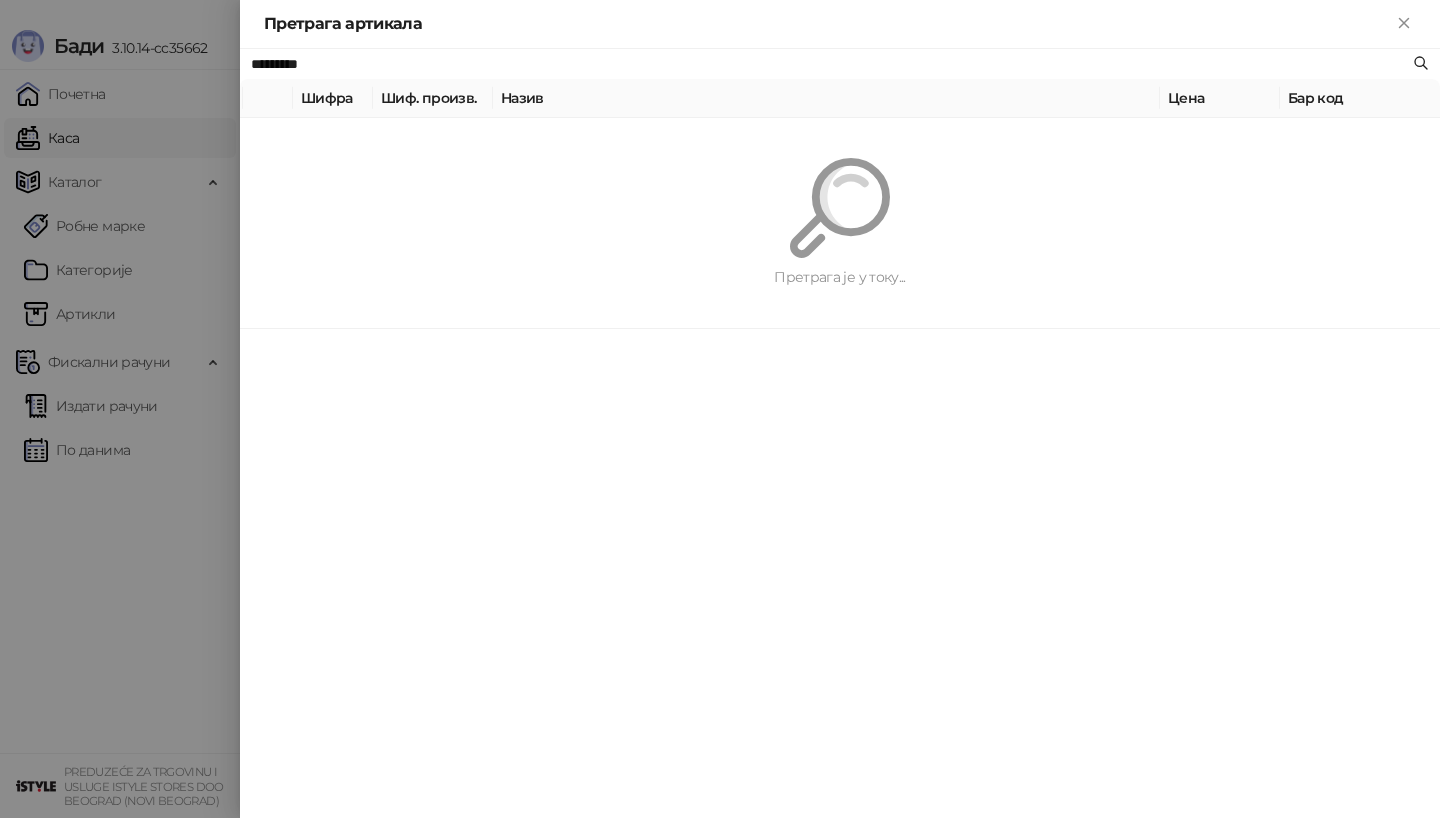 paste 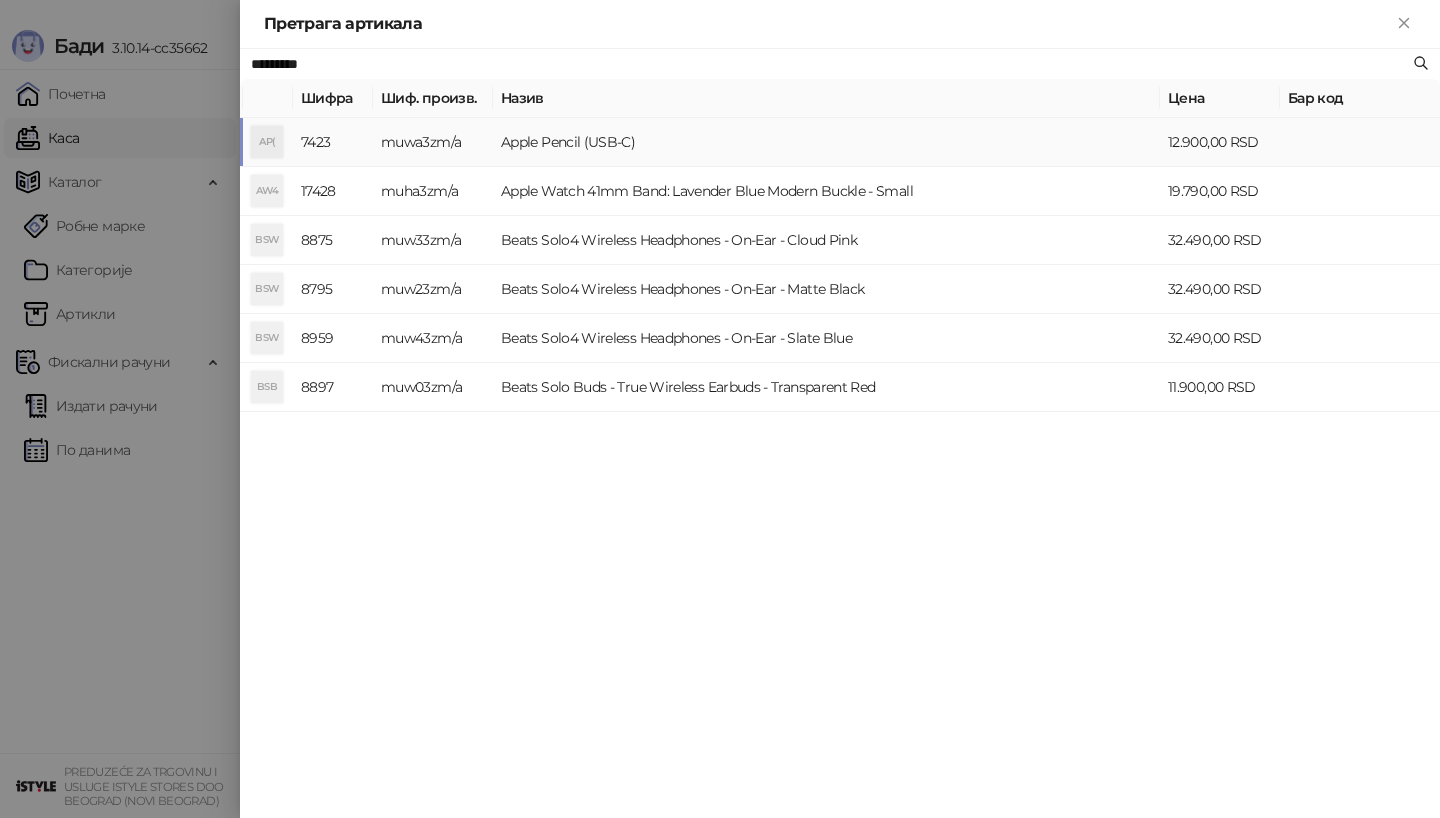 click on "muwa3zm/a" at bounding box center [433, 142] 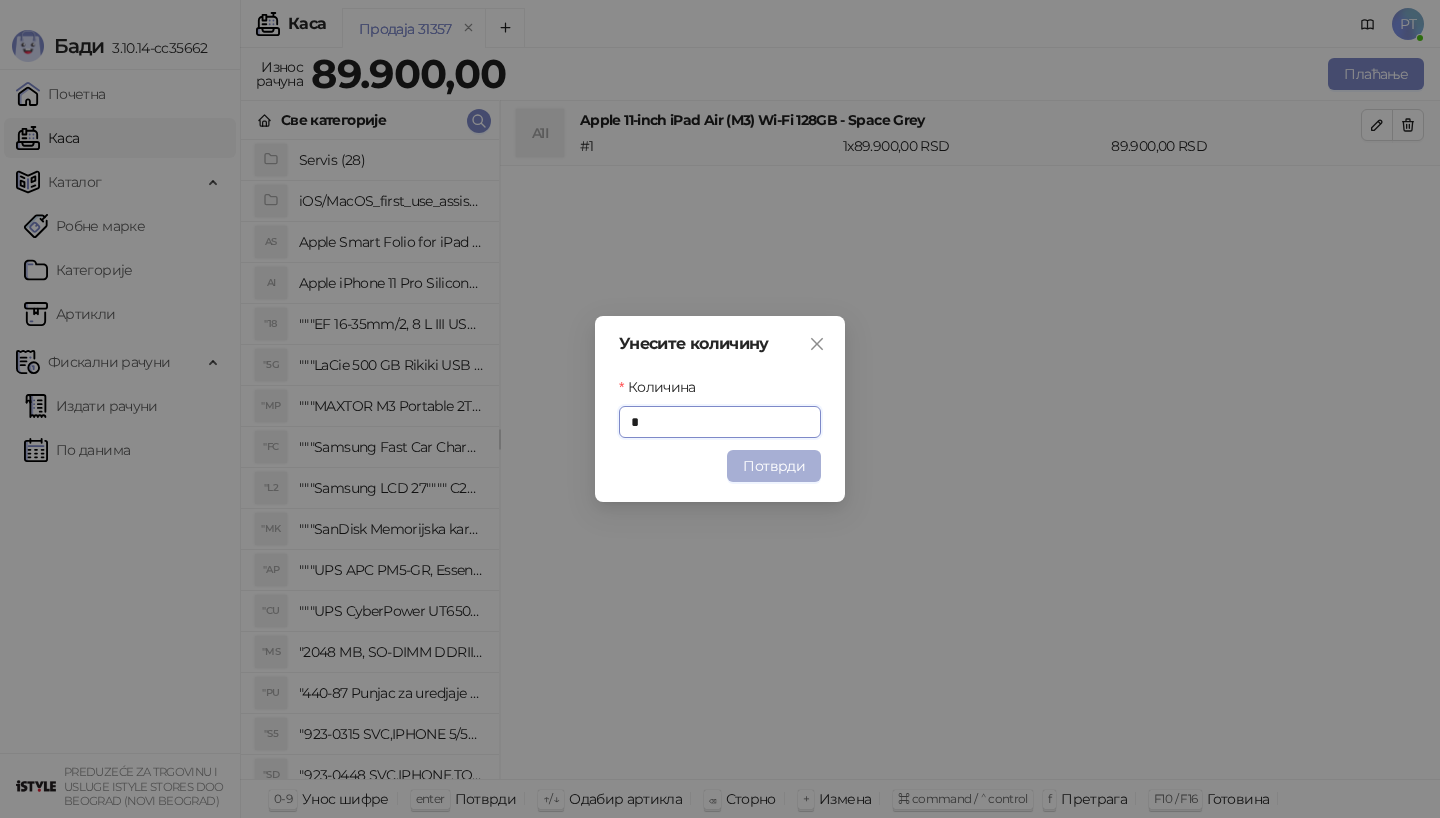 click on "Потврди" at bounding box center (774, 466) 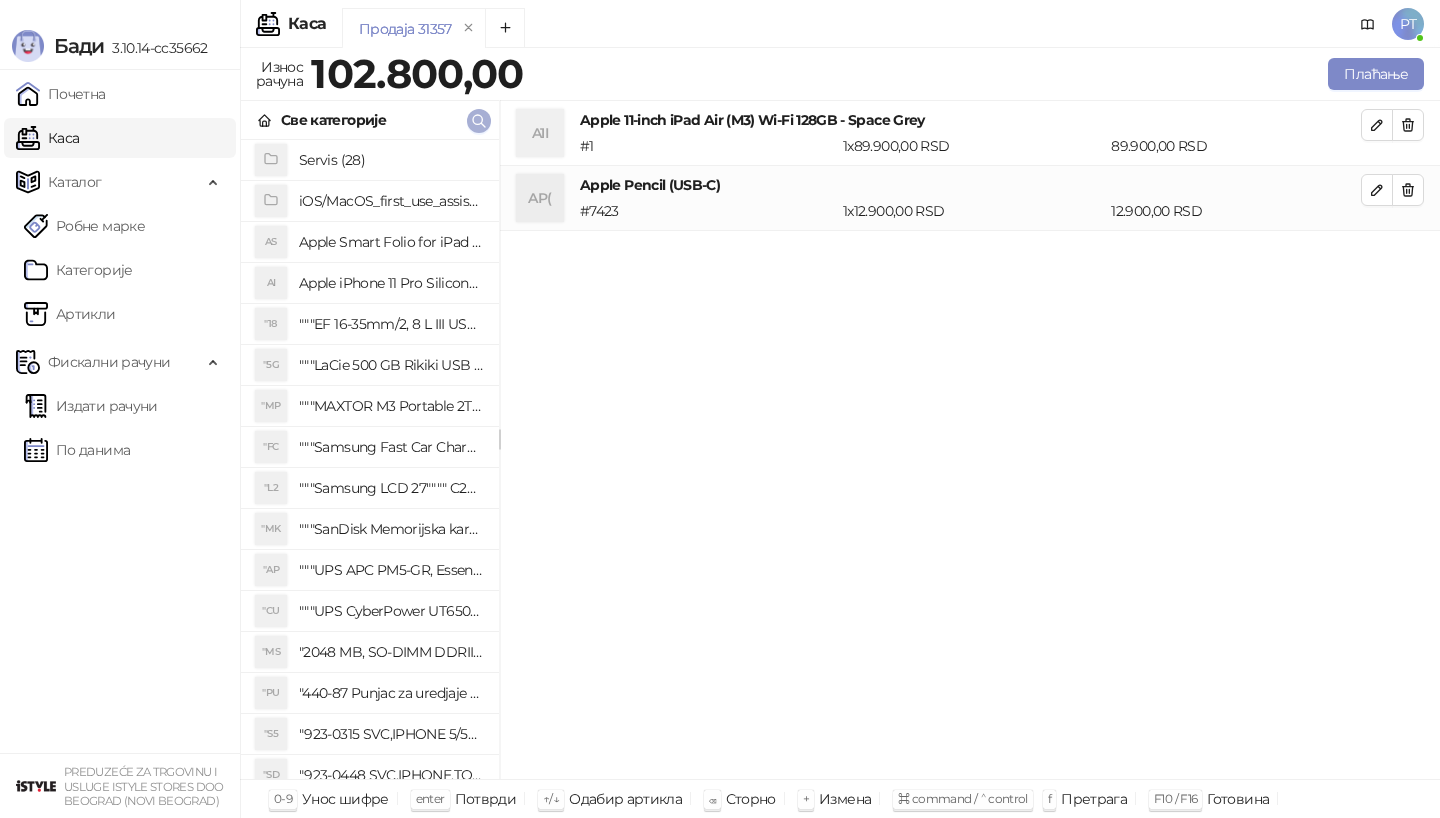 click at bounding box center (479, 120) 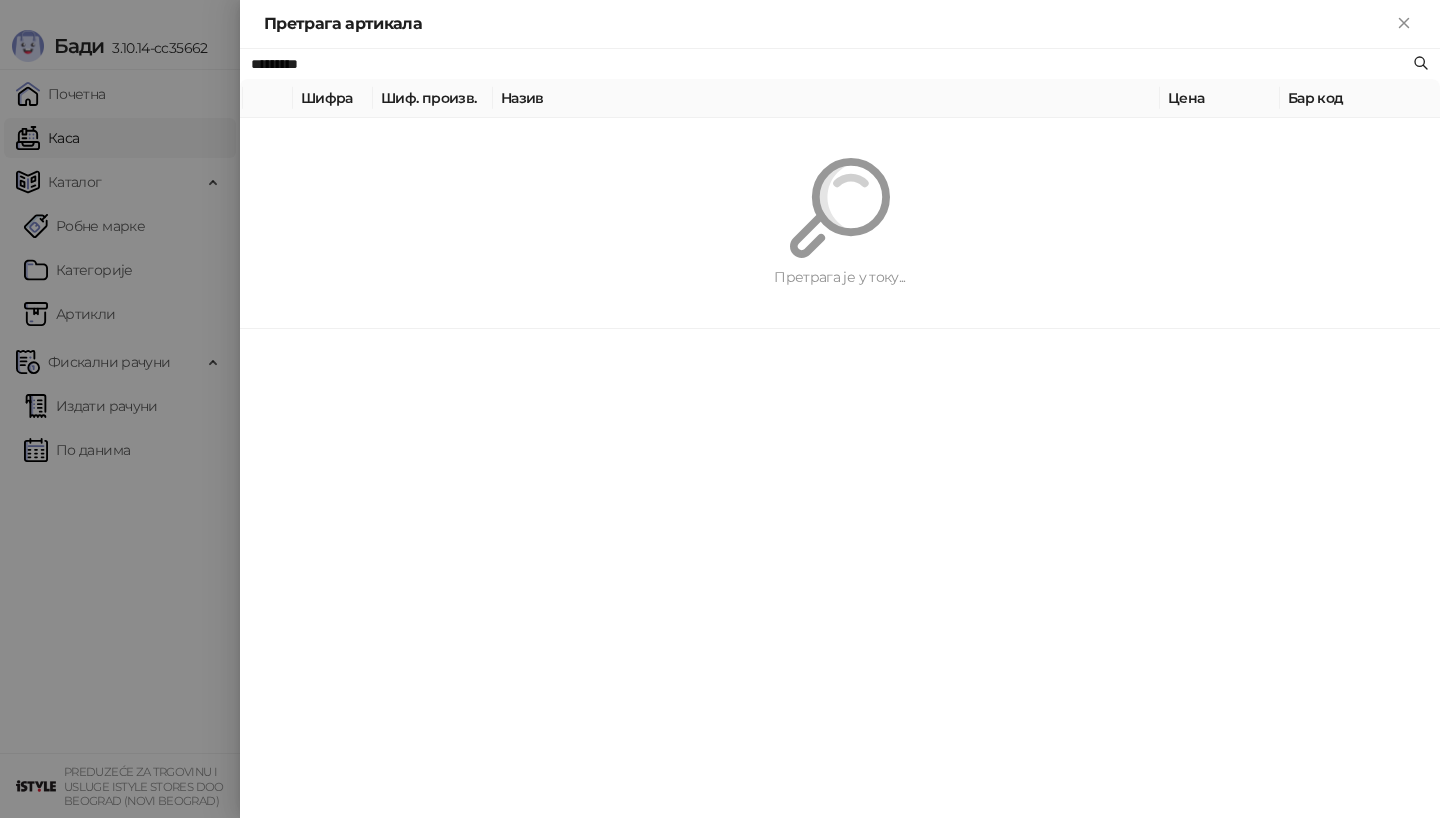 paste 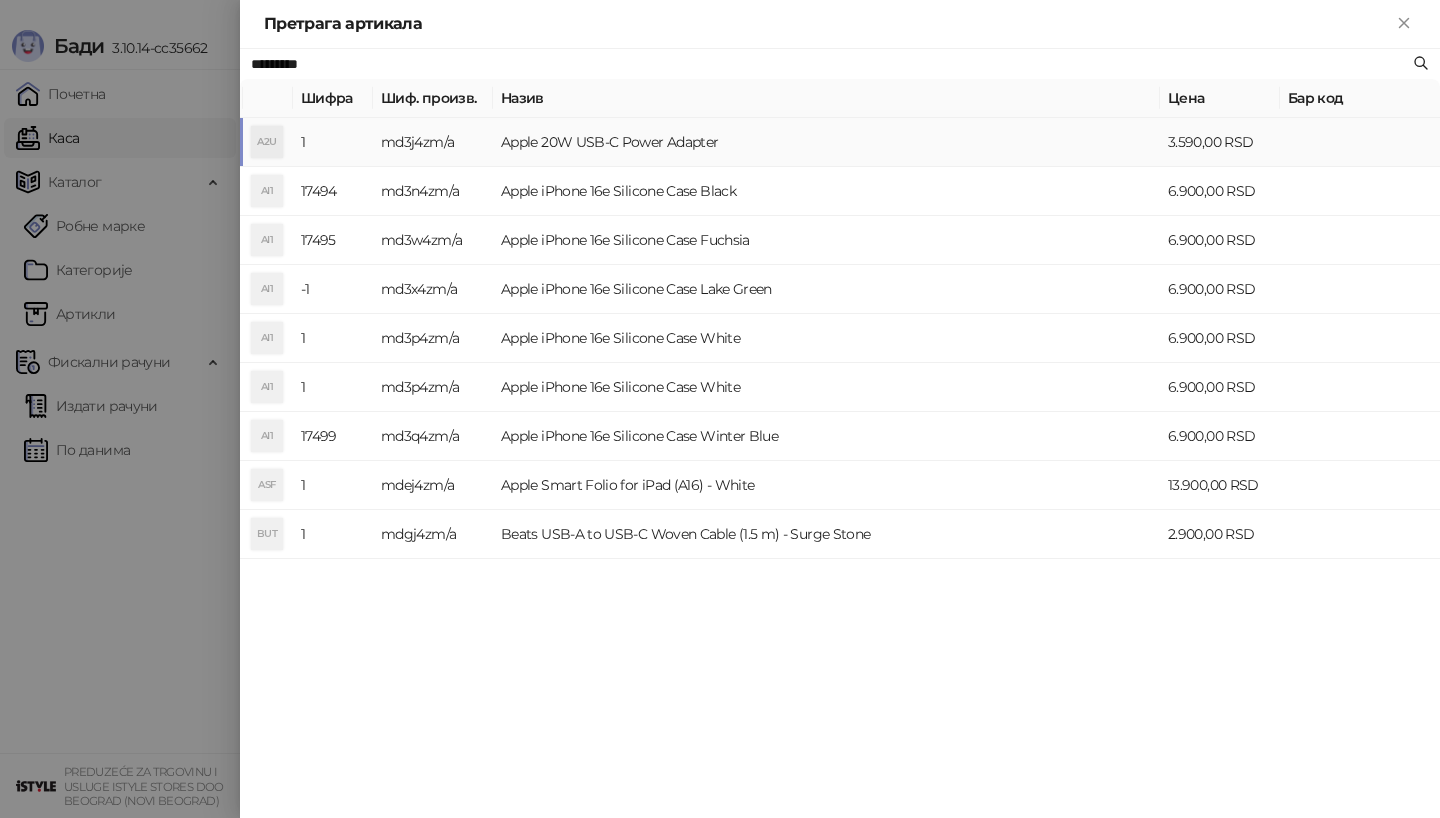 click on "md3j4zm/a" at bounding box center [433, 142] 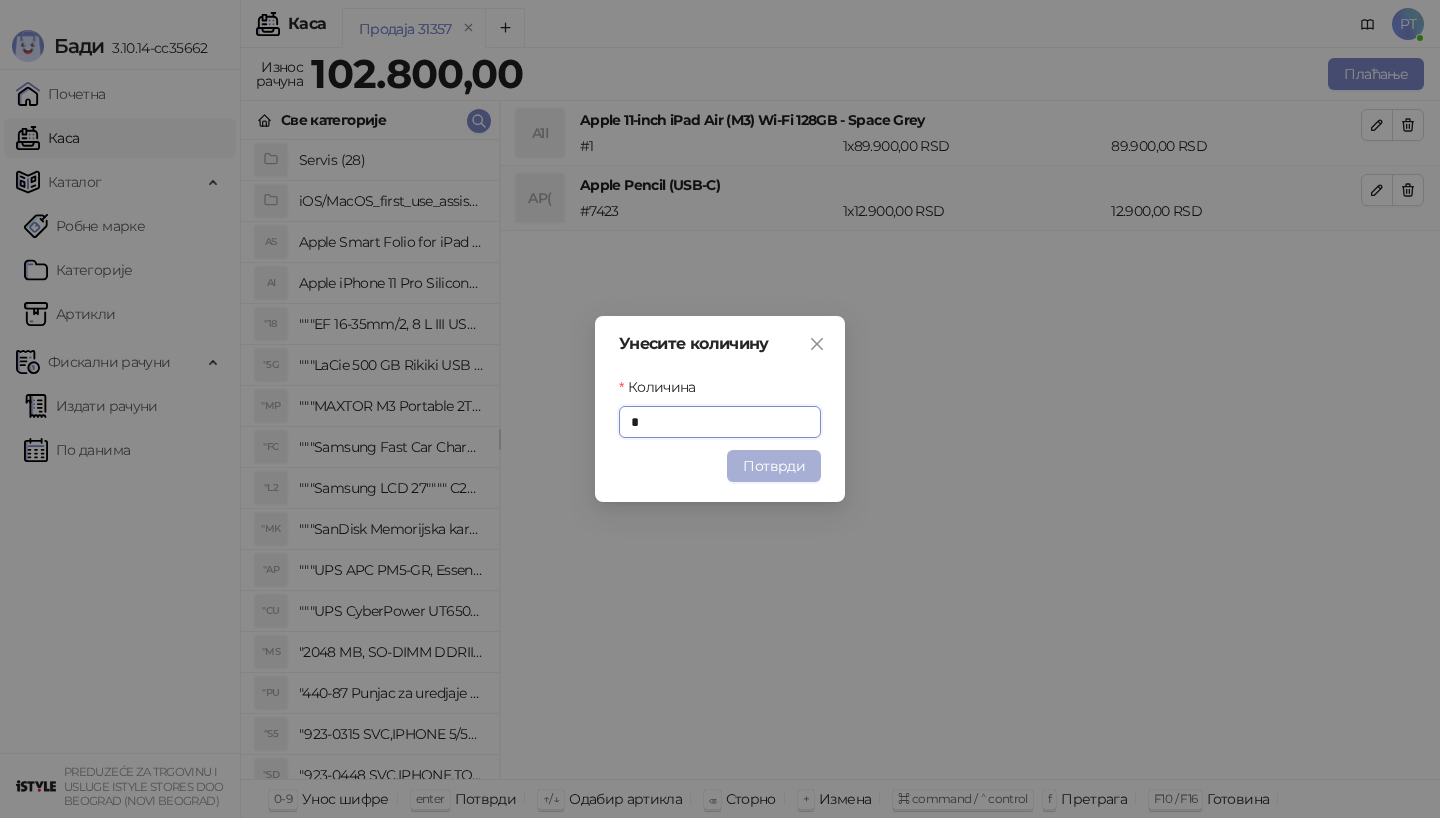click on "Потврди" at bounding box center (774, 466) 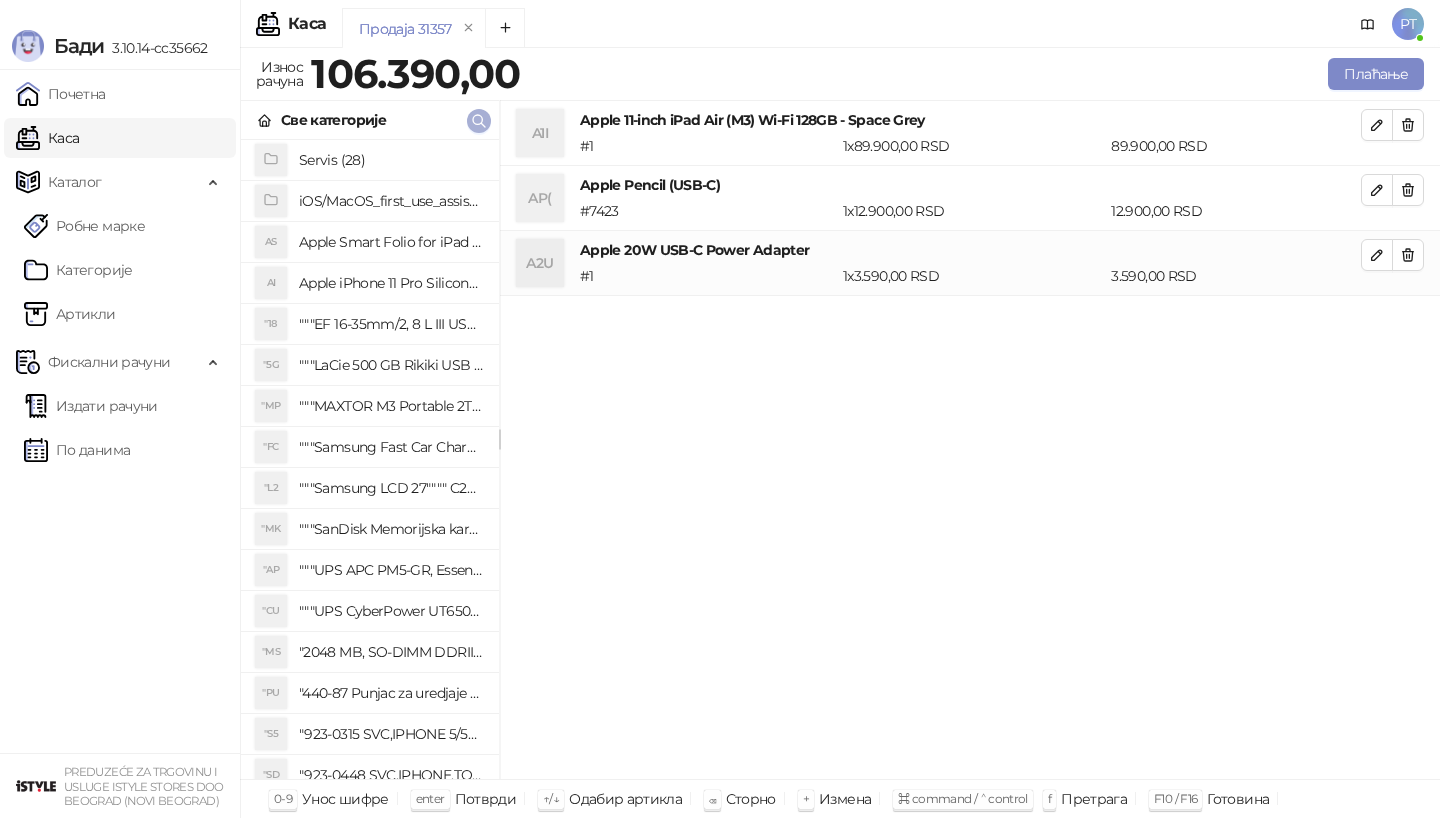 type 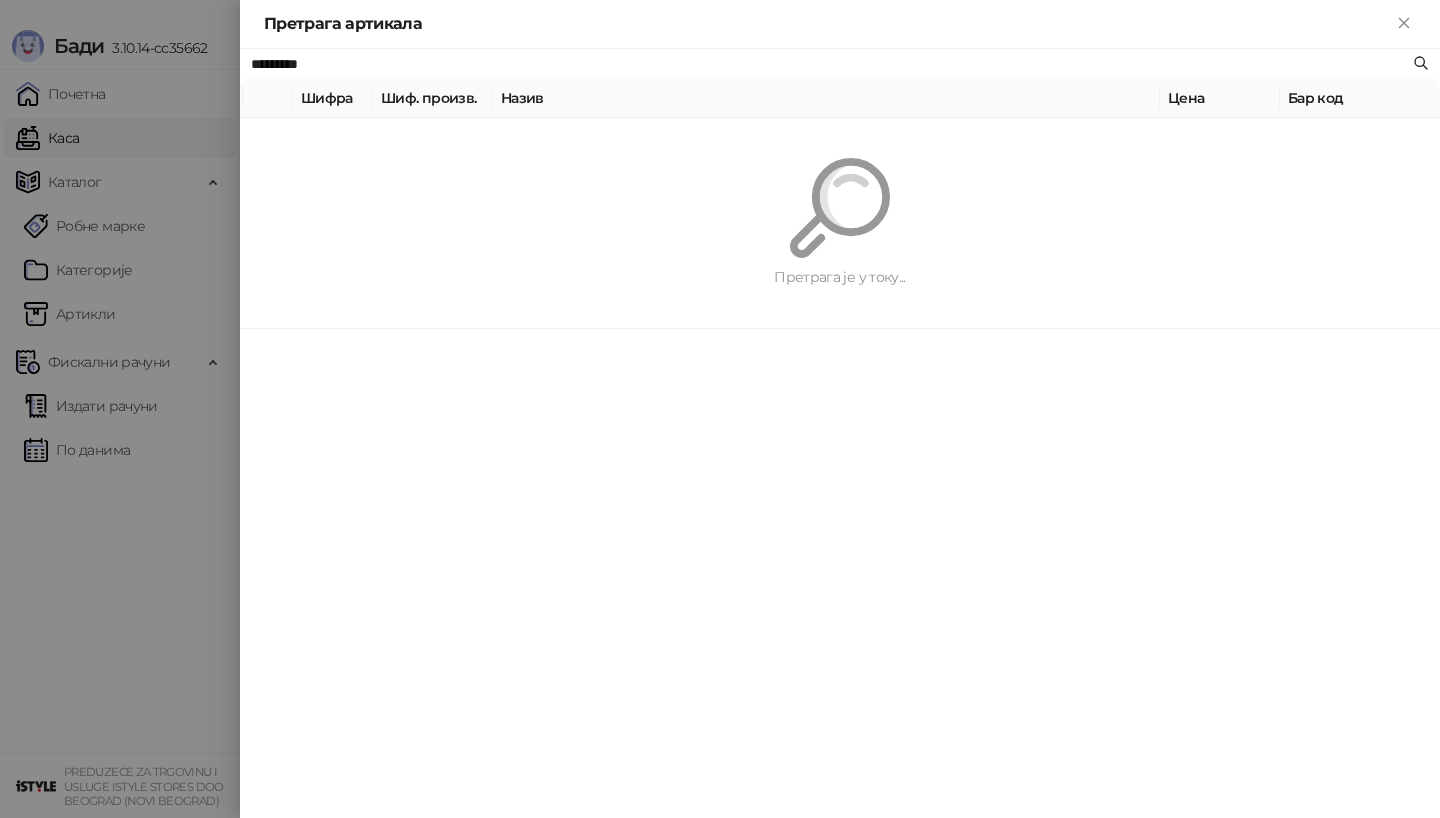 paste on "**********" 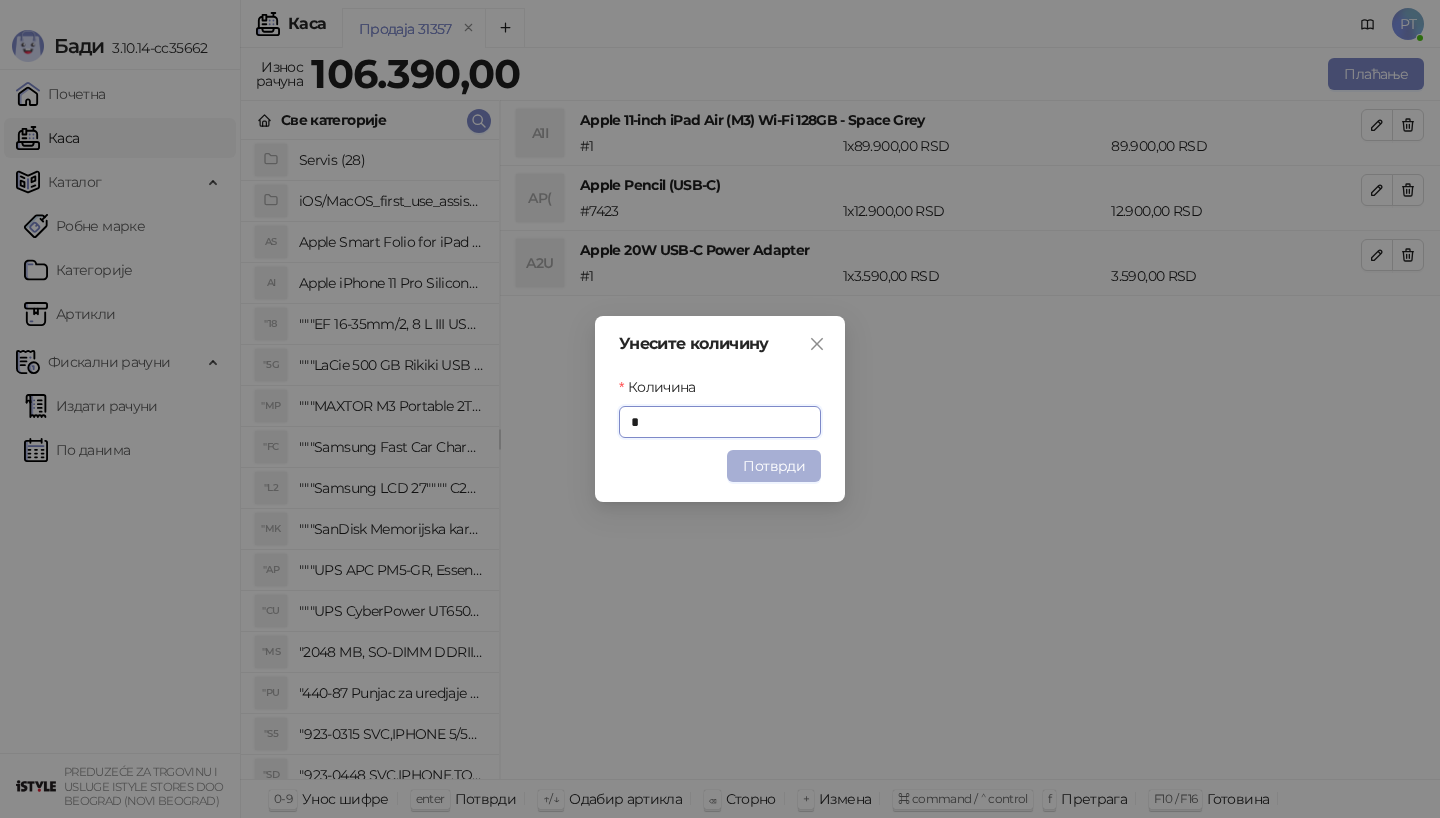 click on "Потврди" at bounding box center (774, 466) 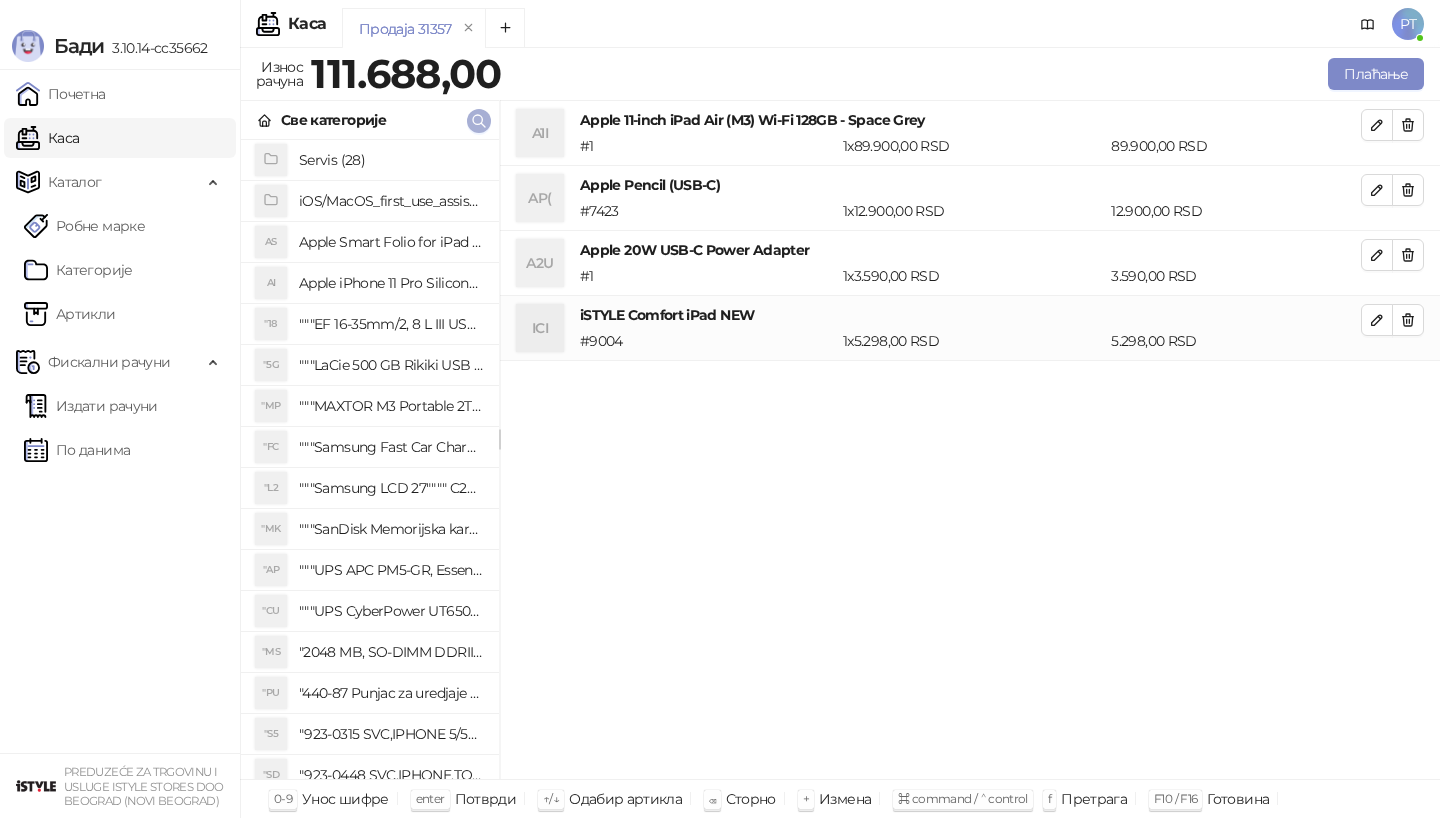 click 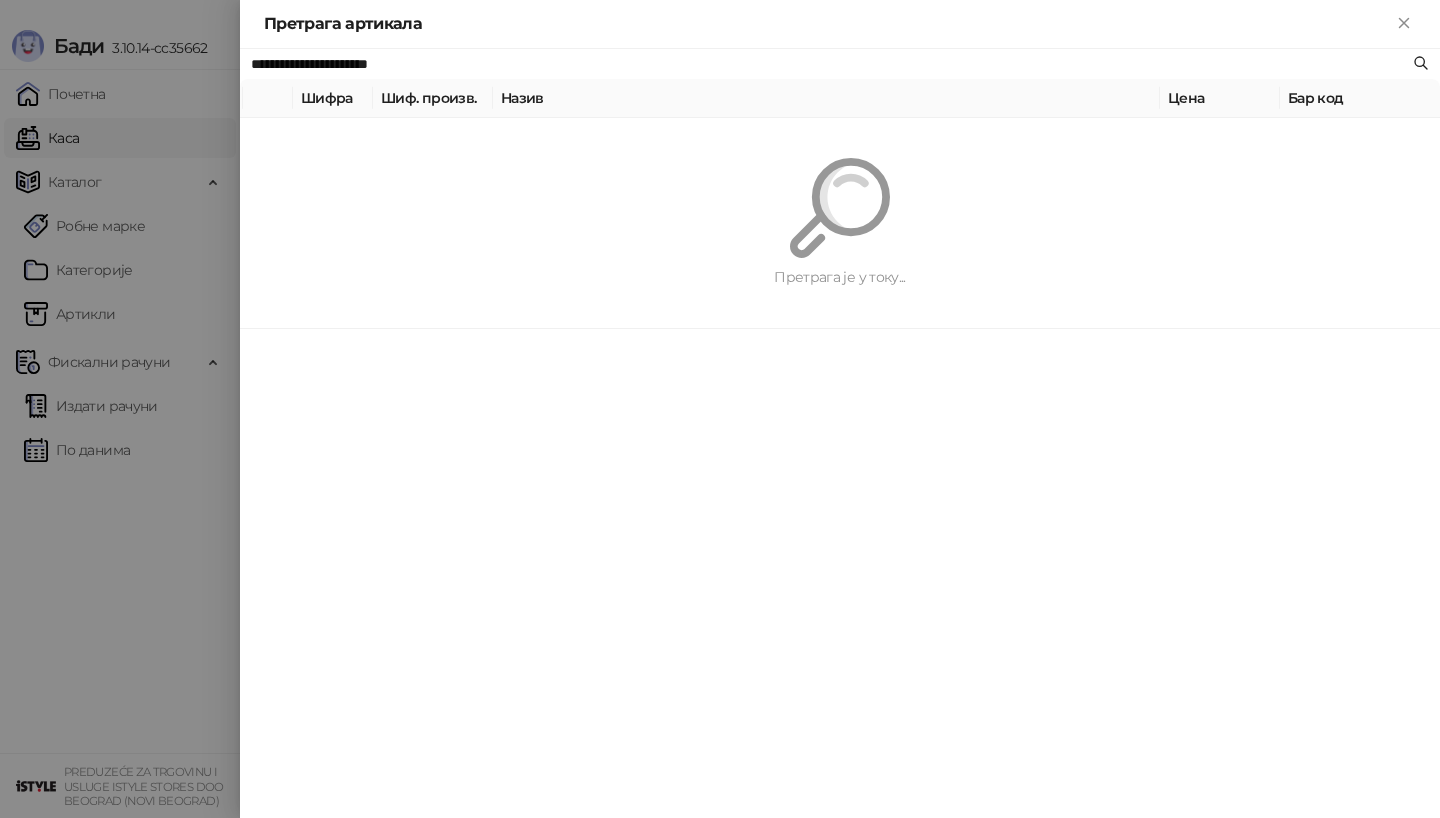 paste 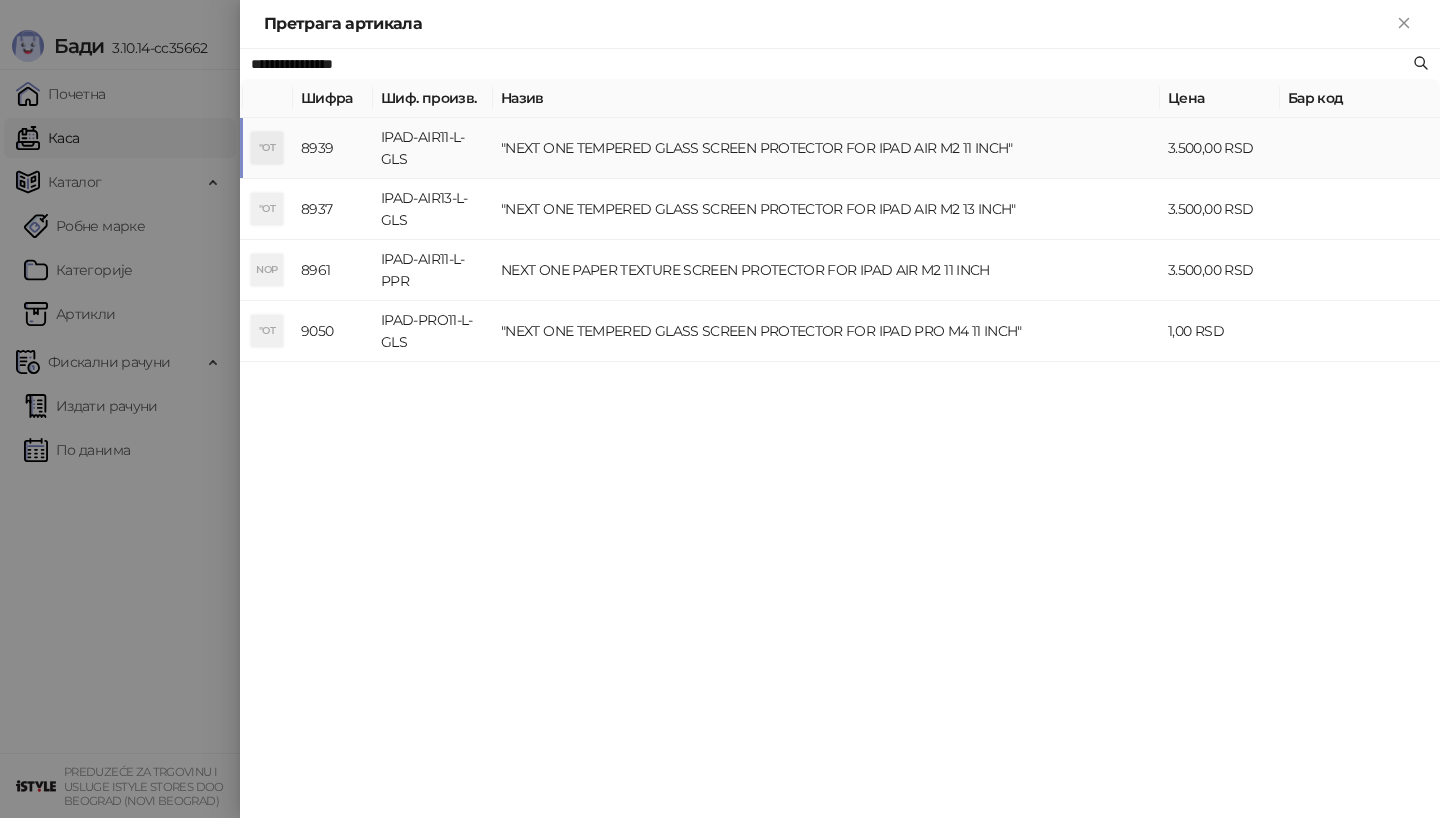 type on "**********" 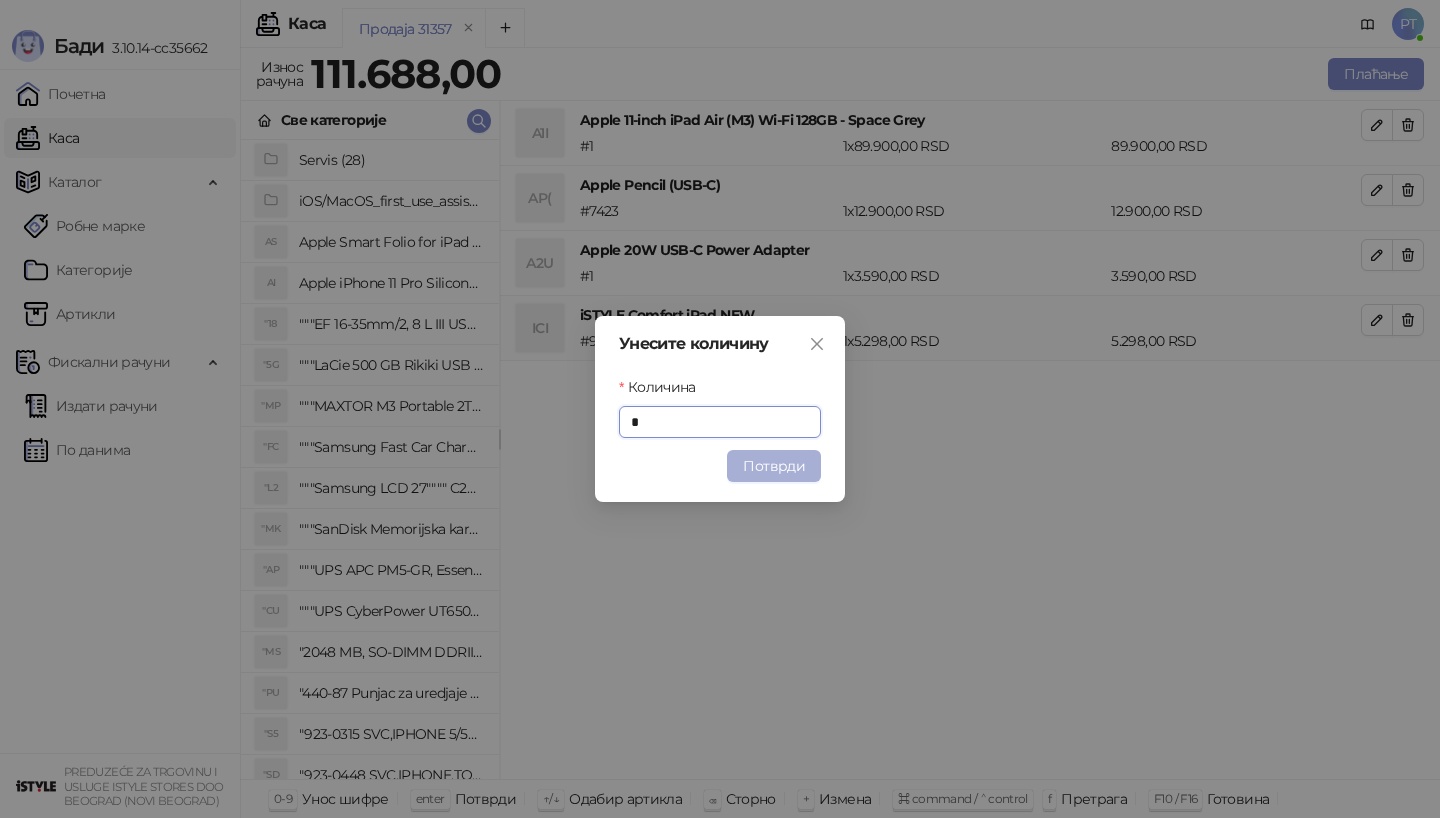 click on "Потврди" at bounding box center [774, 466] 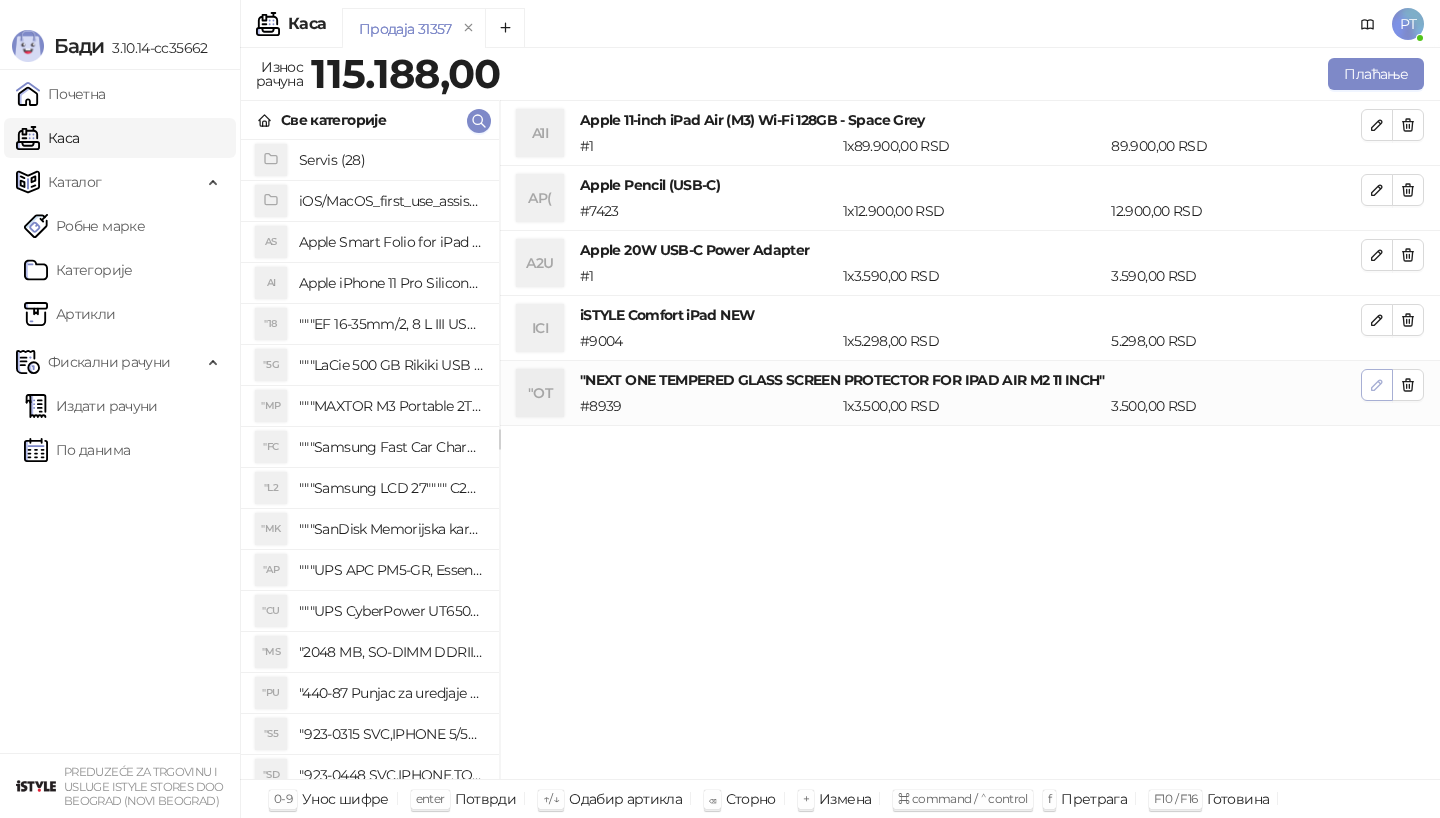click at bounding box center [1377, 385] 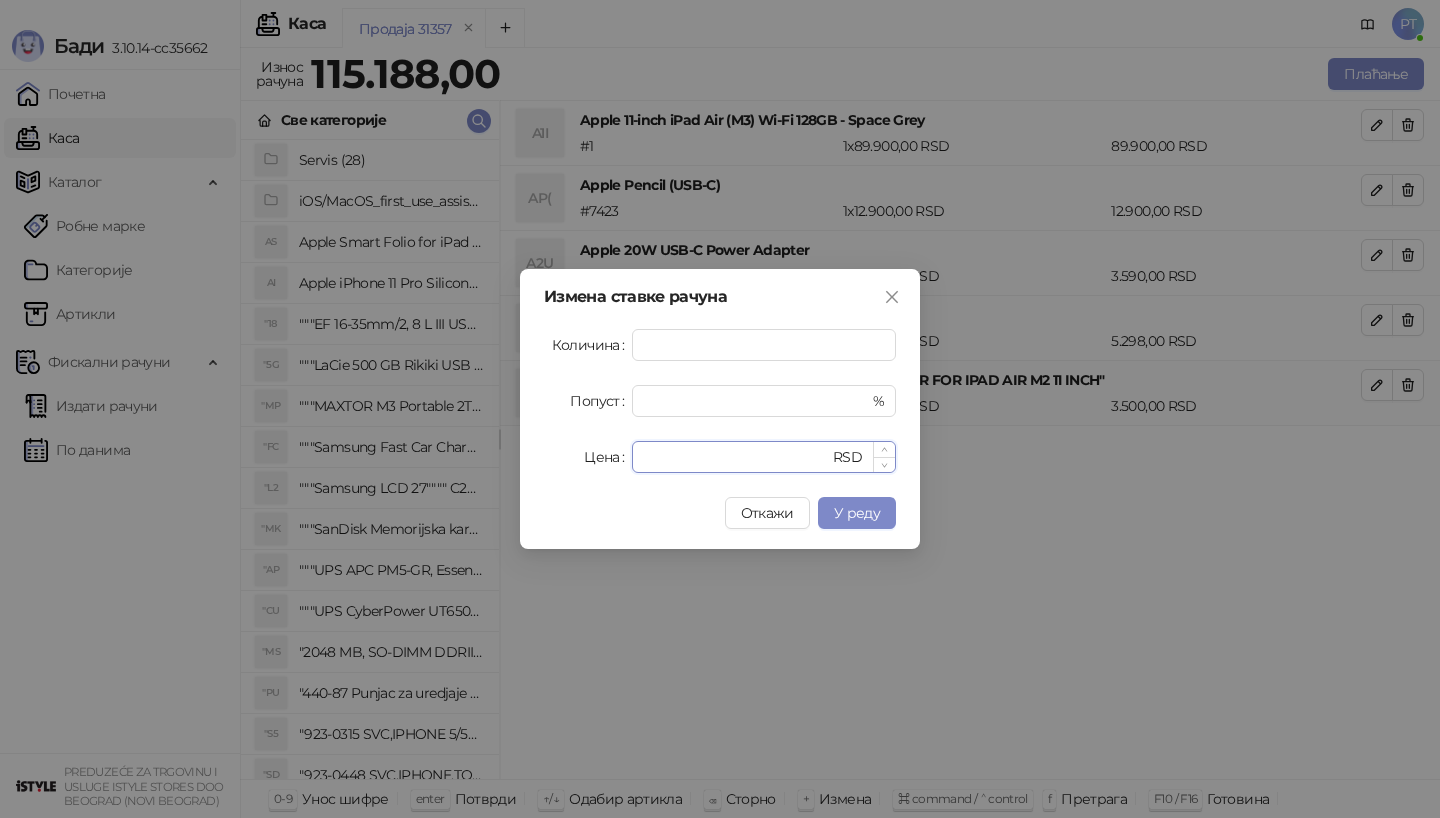 click on "****" at bounding box center (736, 457) 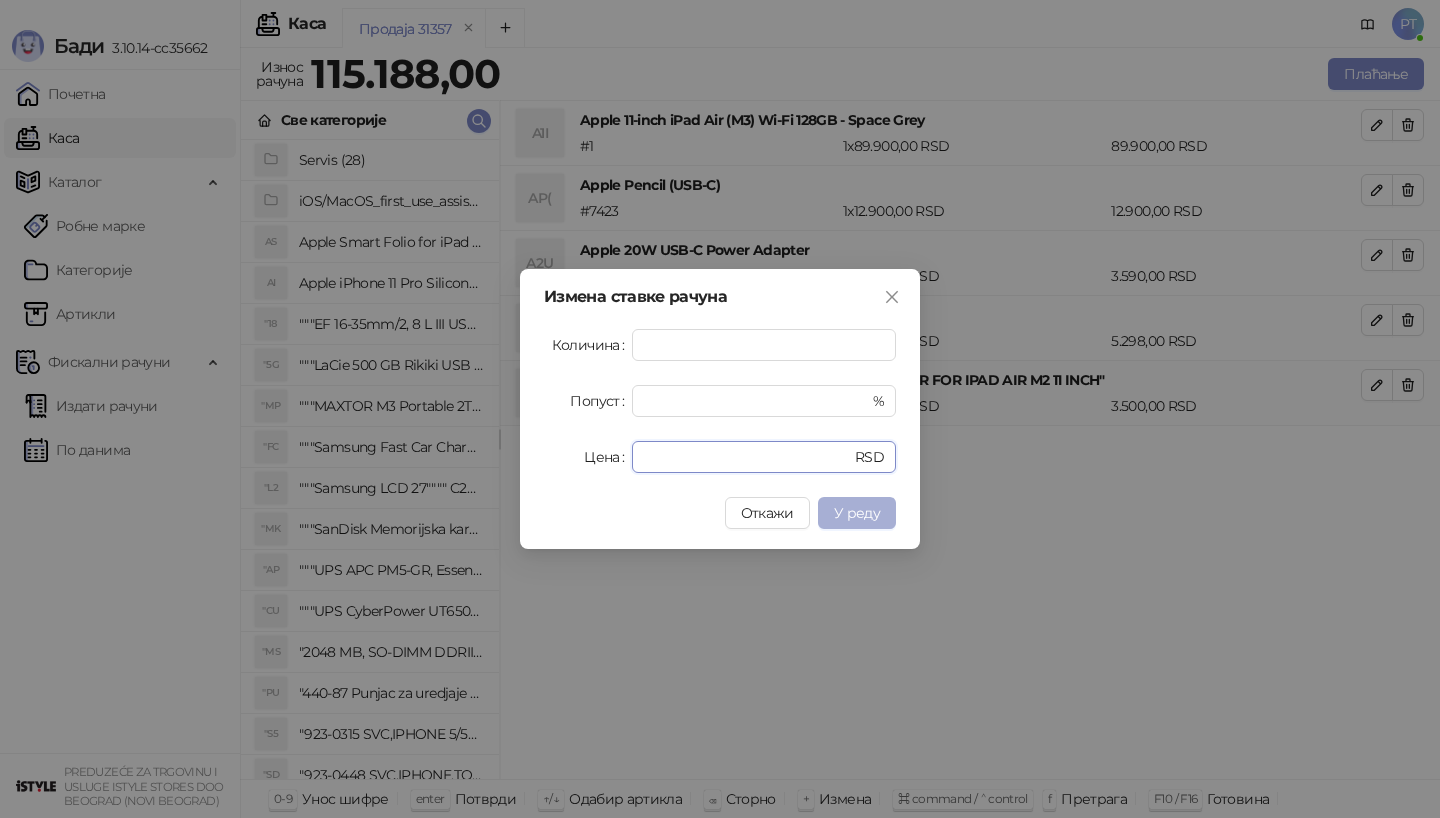 type on "*" 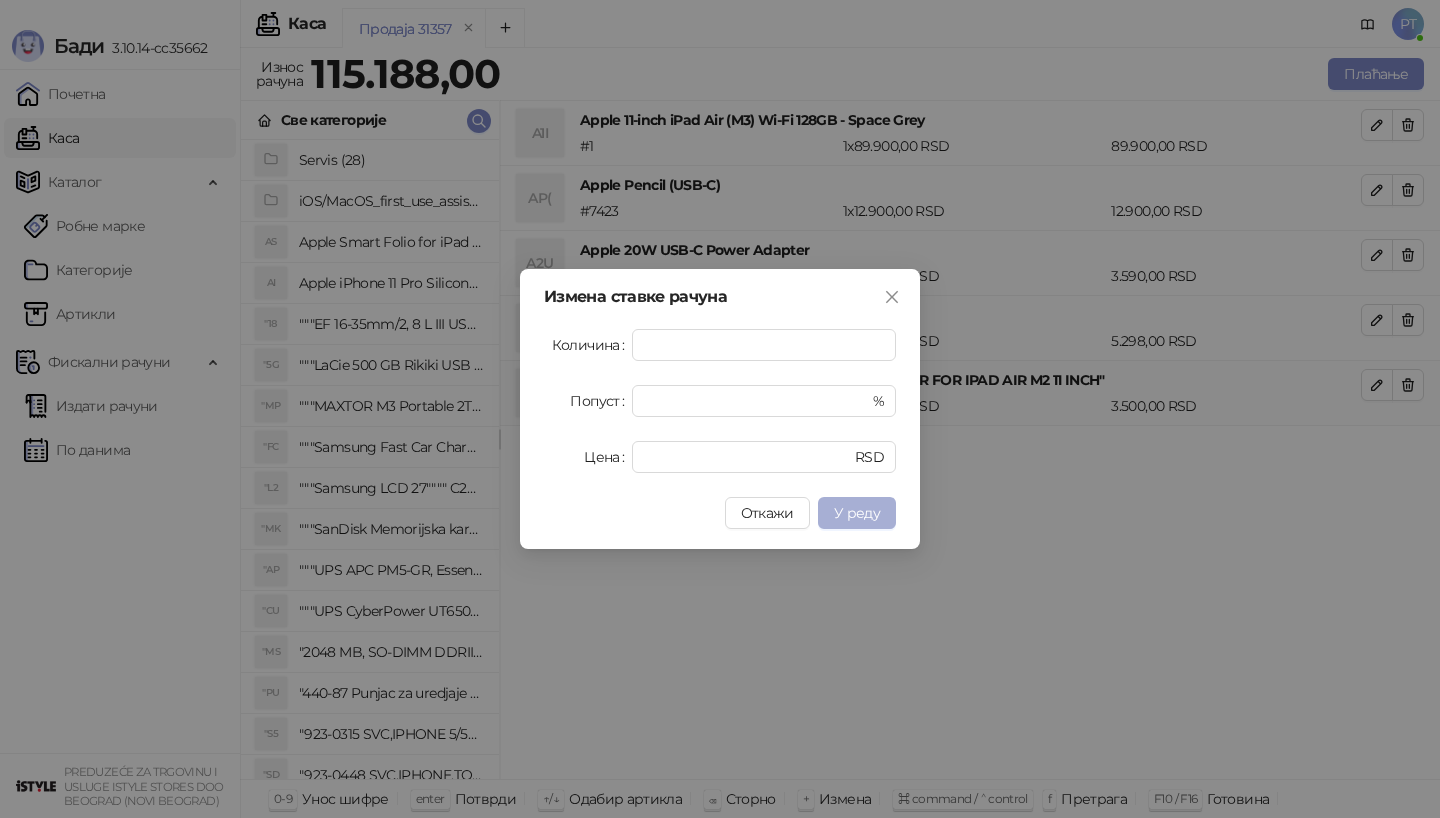 click on "У реду" at bounding box center (857, 513) 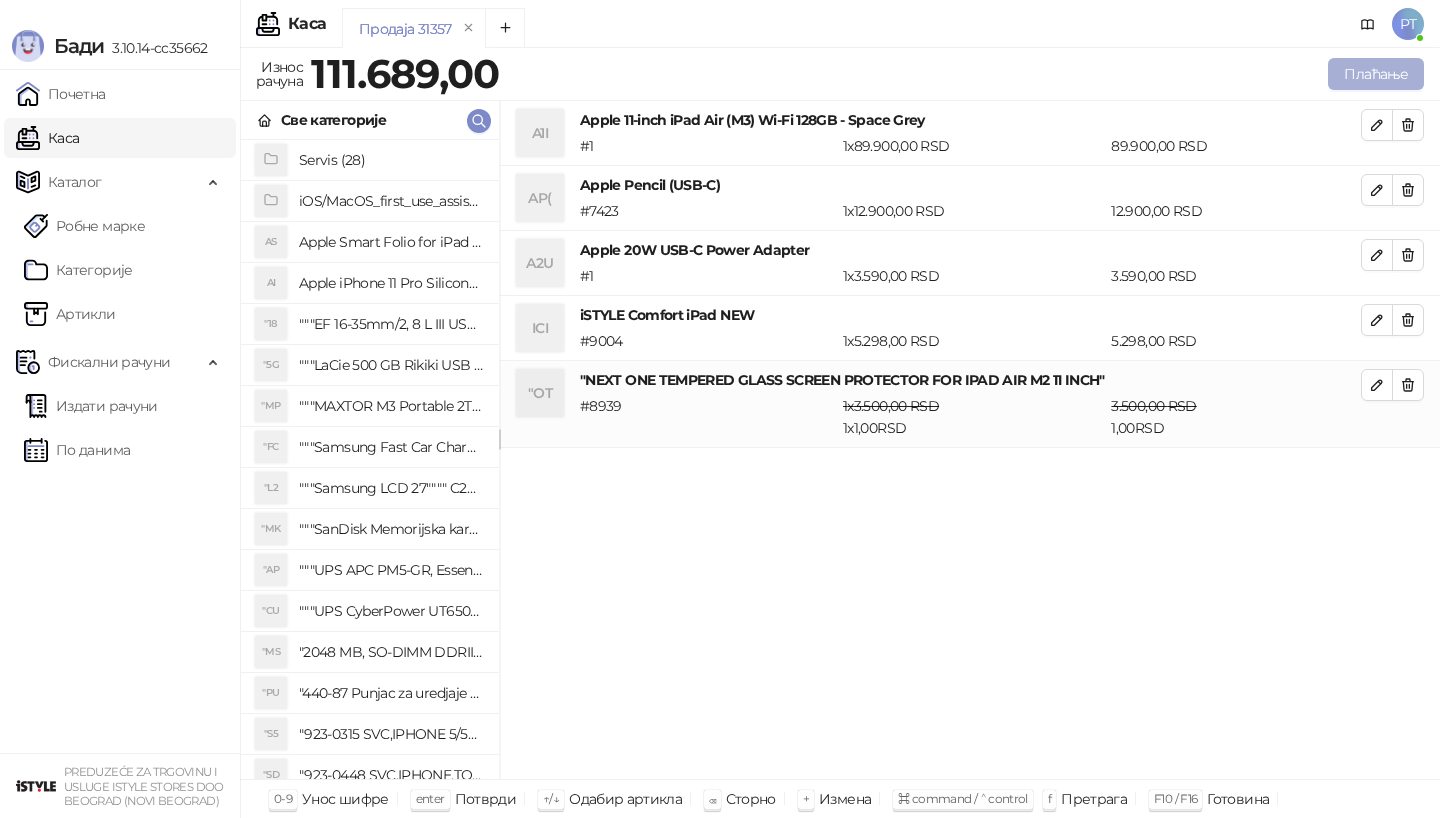 click on "Плаћање" at bounding box center [1376, 74] 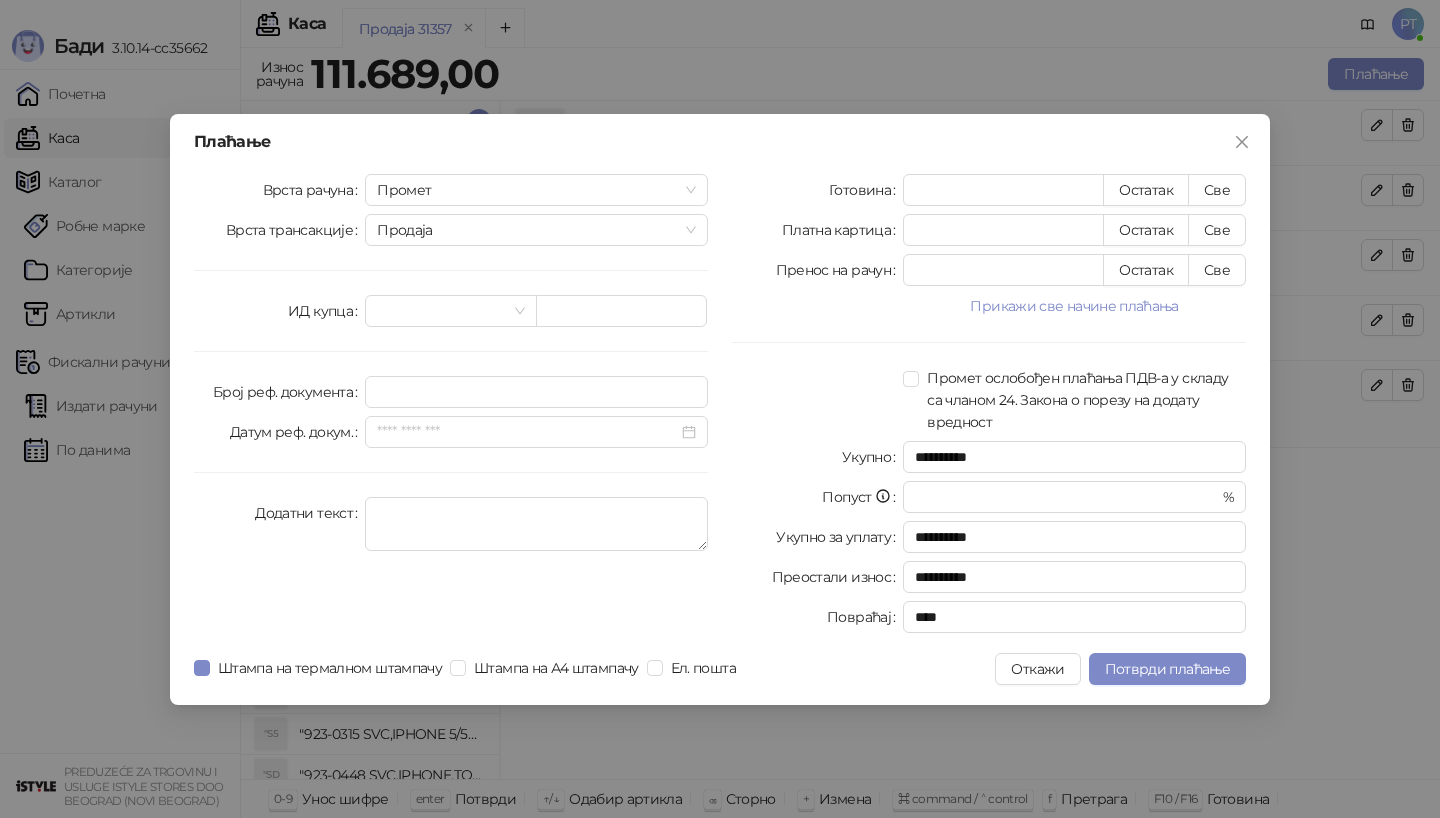 click on "Врста рачуна Промет Врста трансакције Продаја ИД купца Број реф. документа Датум реф. докум. Додатни текст" at bounding box center [451, 407] 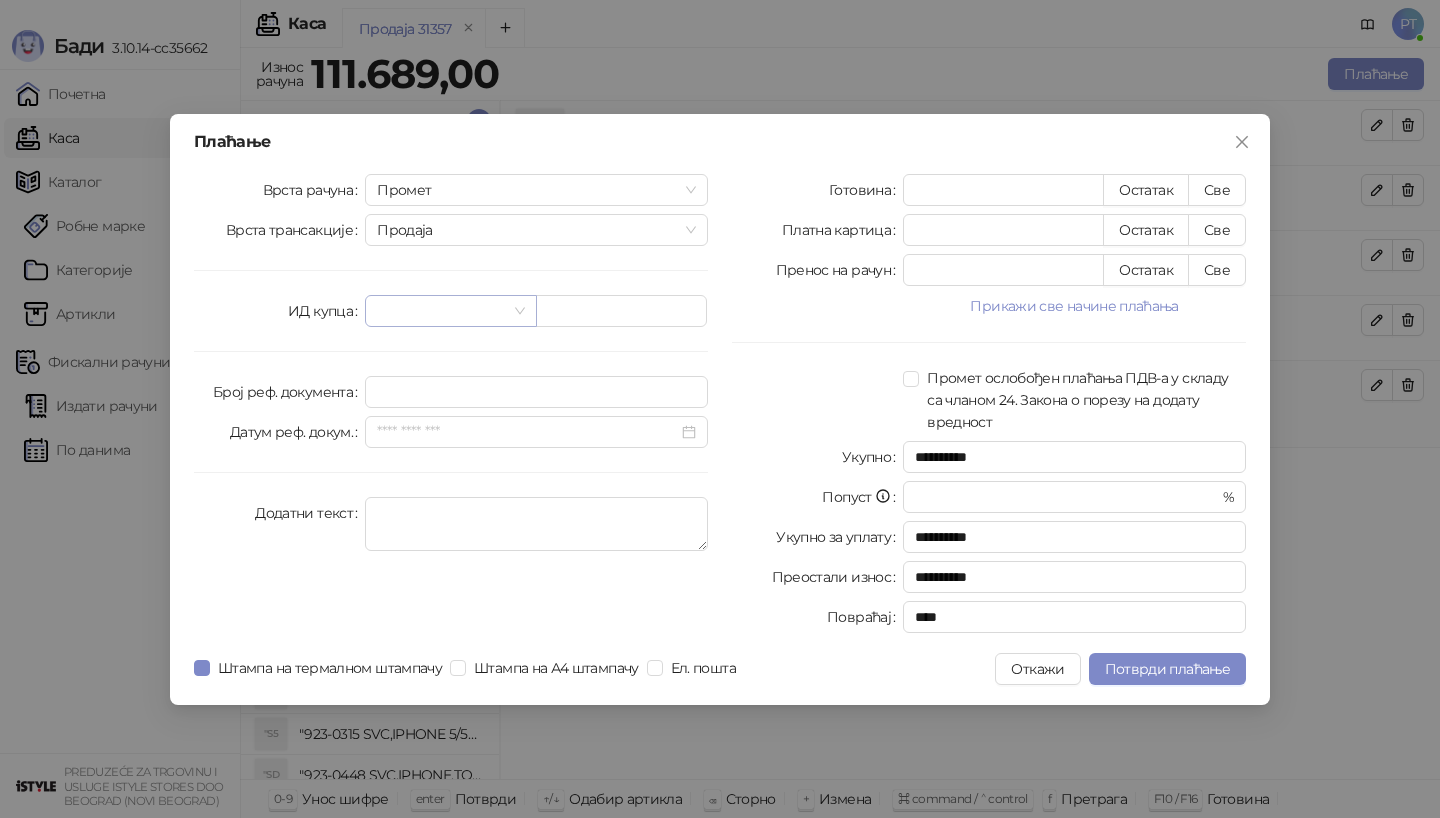 click at bounding box center [441, 311] 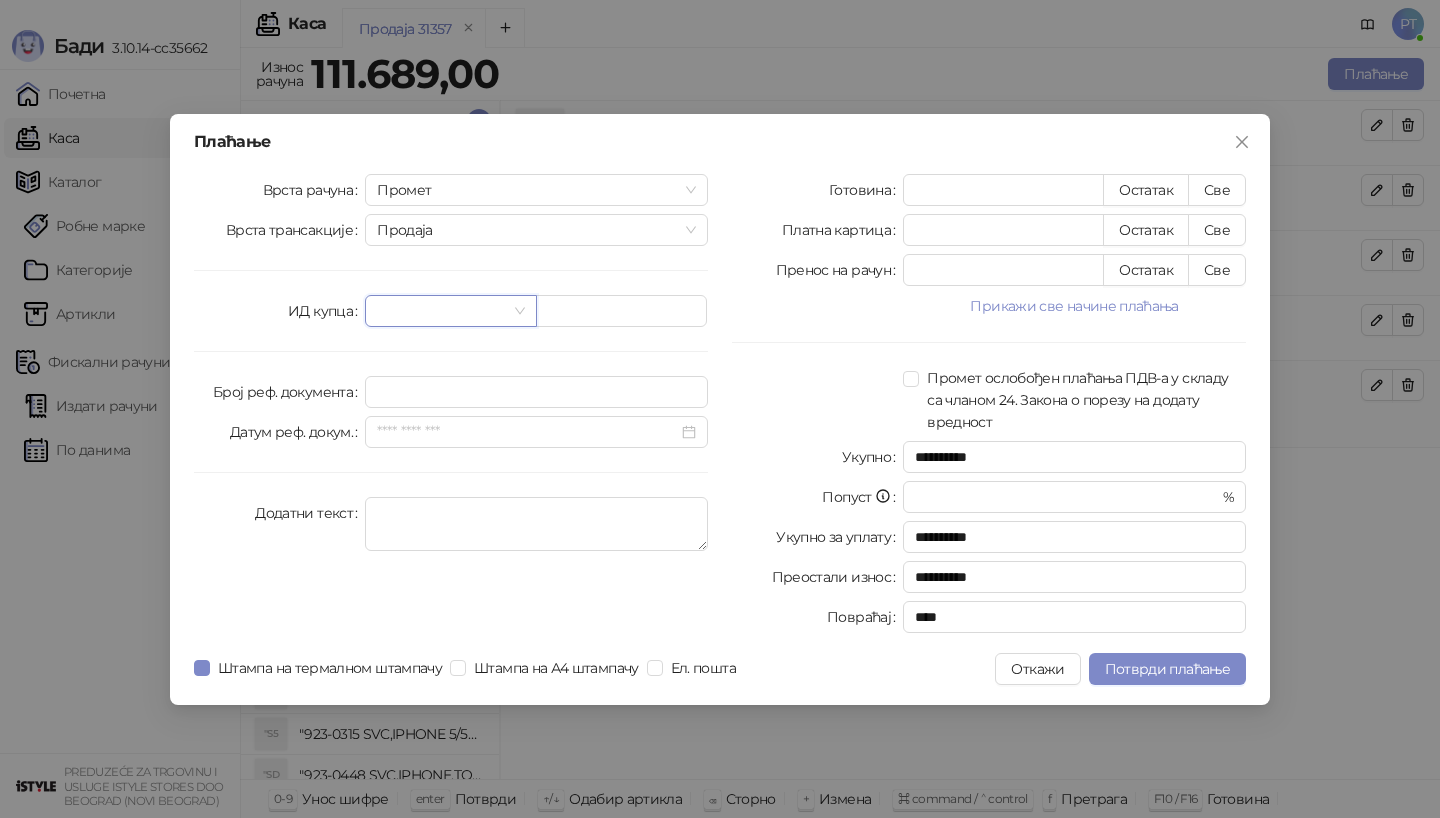 click on "Врста рачуна Промет Врста трансакције Продаја ИД купца Број реф. документа Датум реф. докум. Додатни текст" at bounding box center [451, 407] 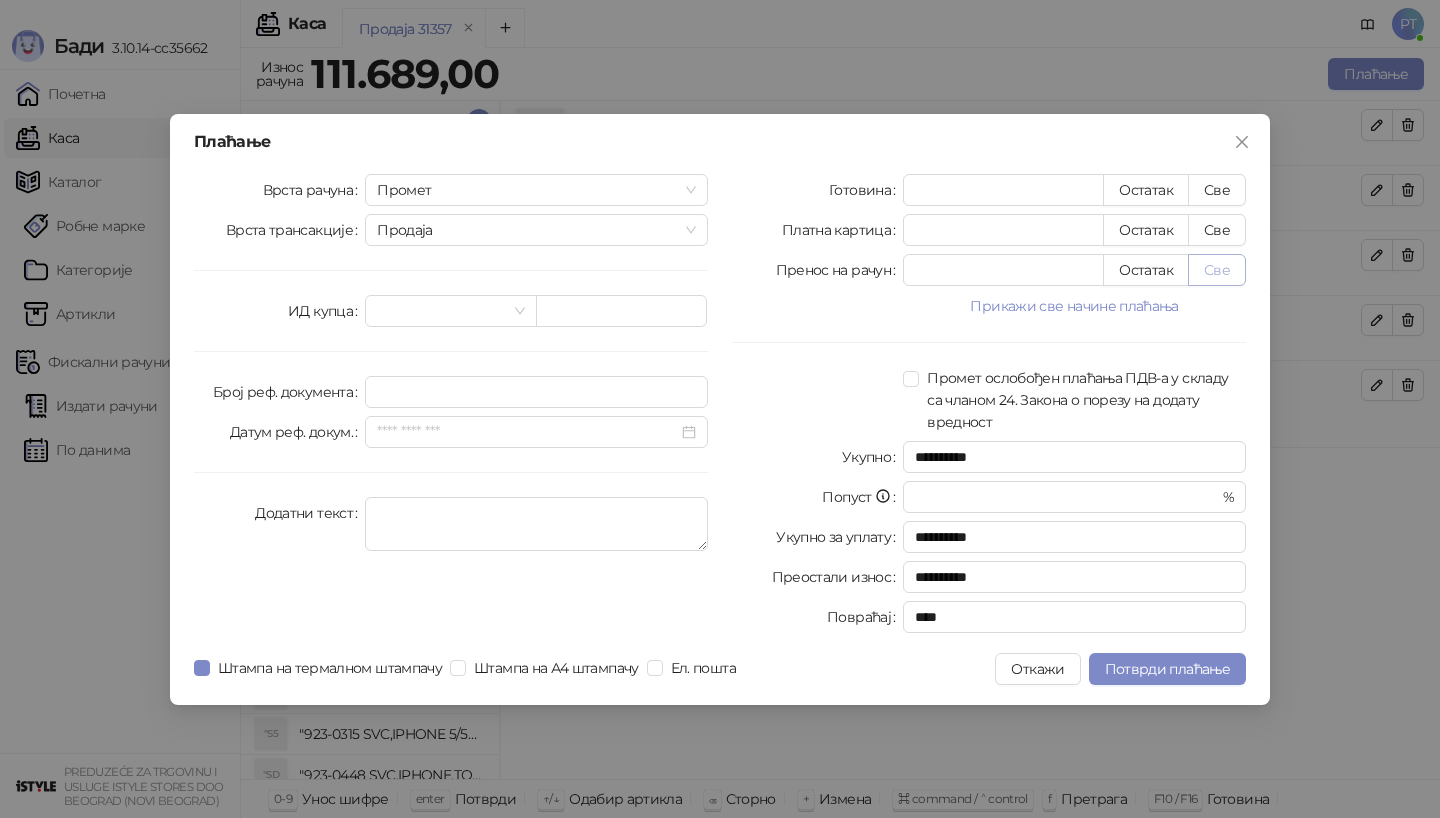 click on "Све" at bounding box center (1217, 270) 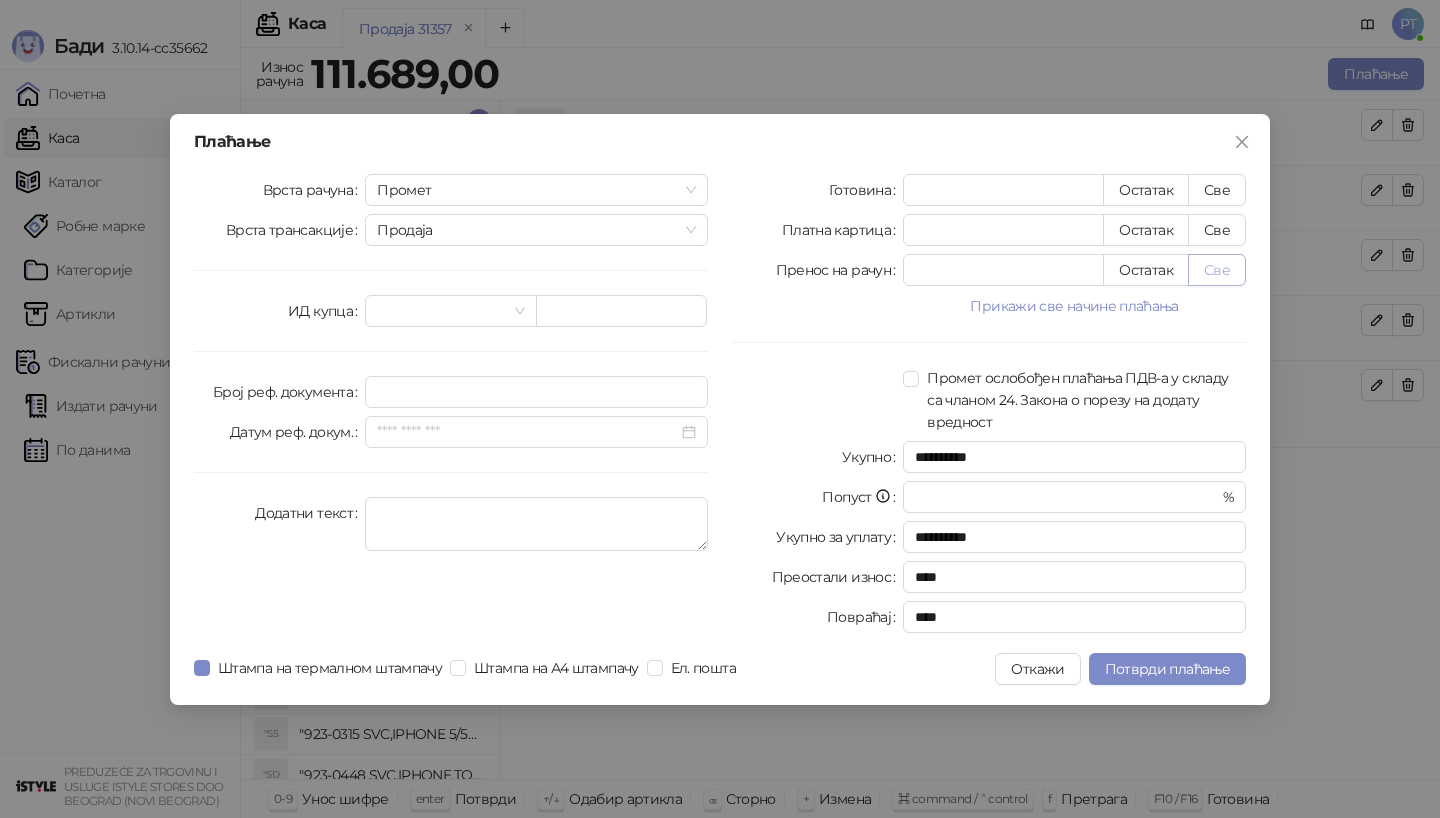 type 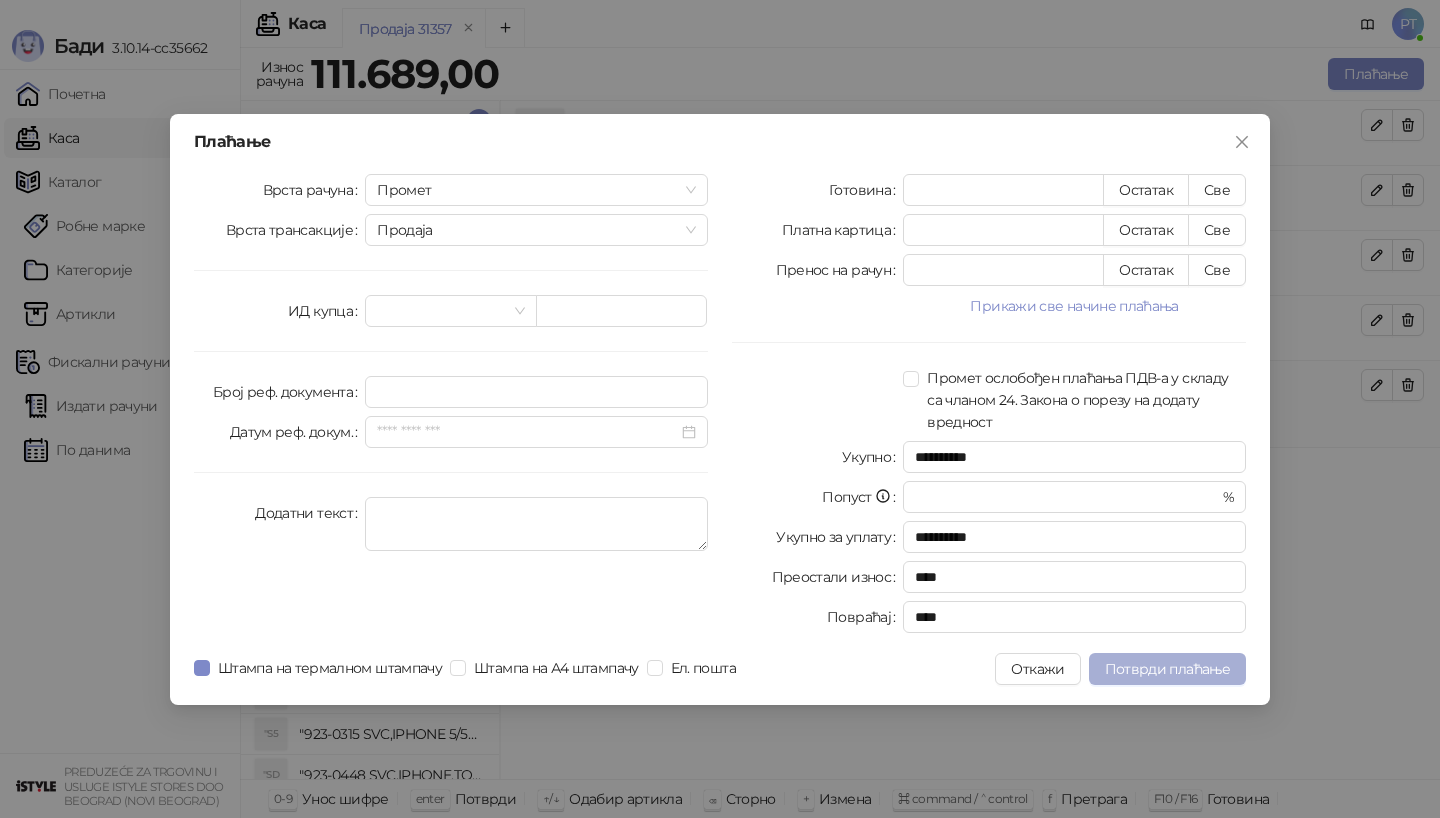 click on "Потврди плаћање" at bounding box center [1167, 669] 